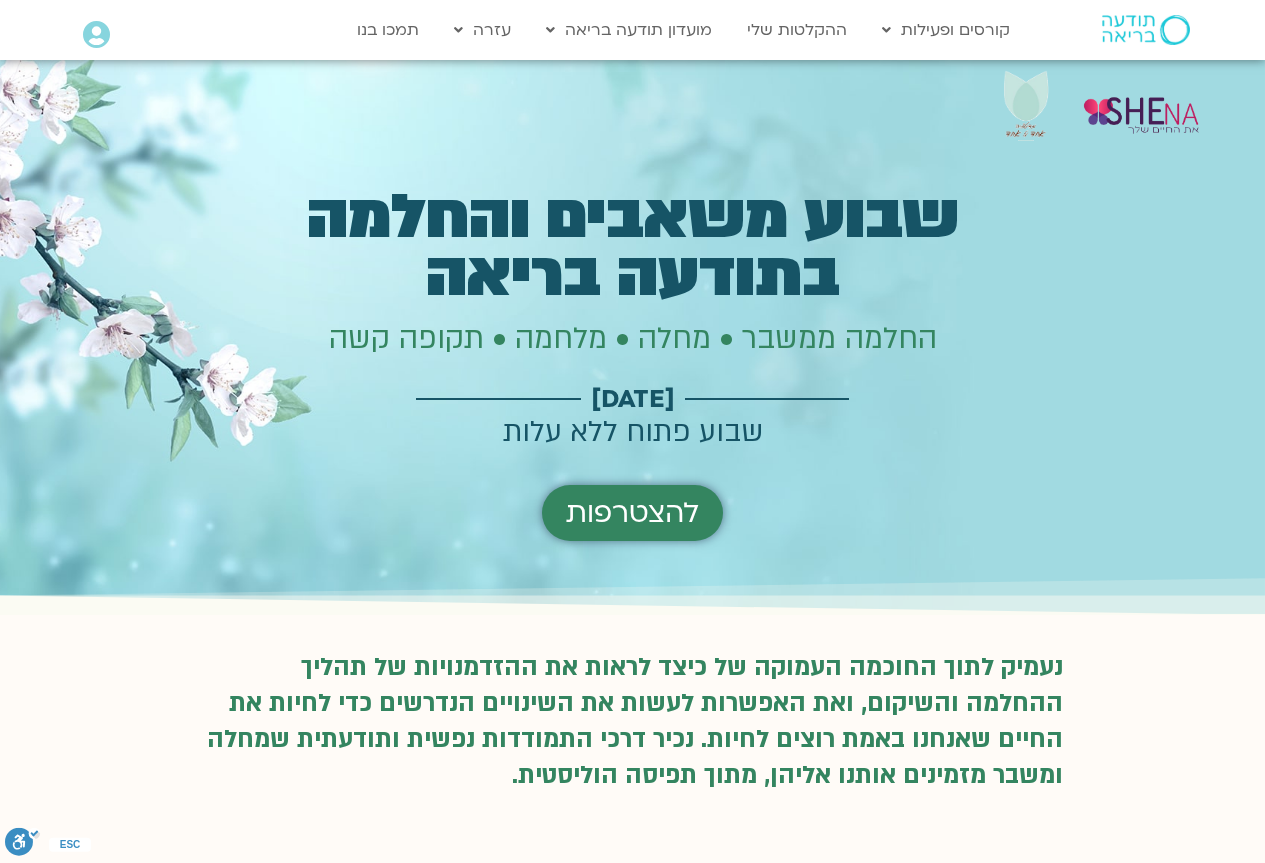 scroll, scrollTop: 3728, scrollLeft: 0, axis: vertical 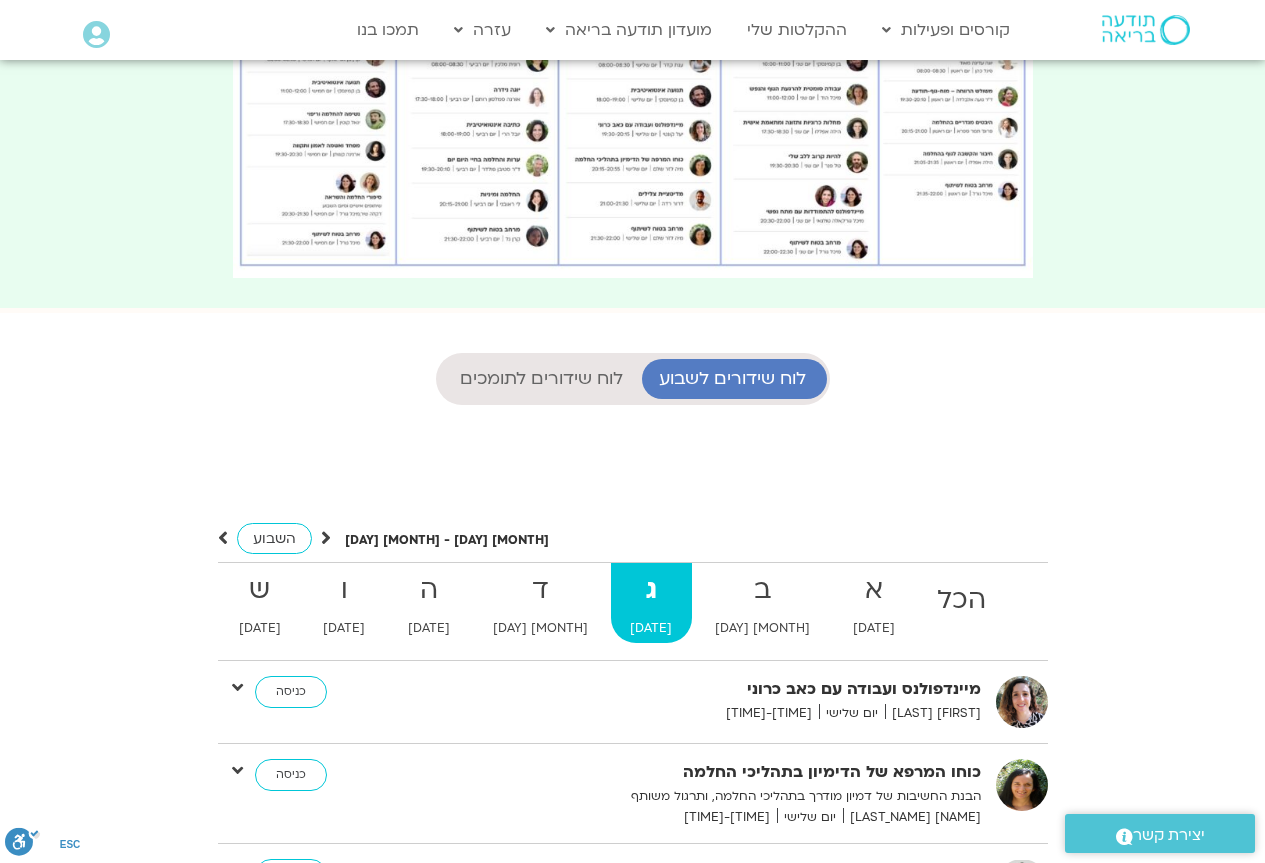 click on "לוח שידורים לתומכים" at bounding box center (541, 379) 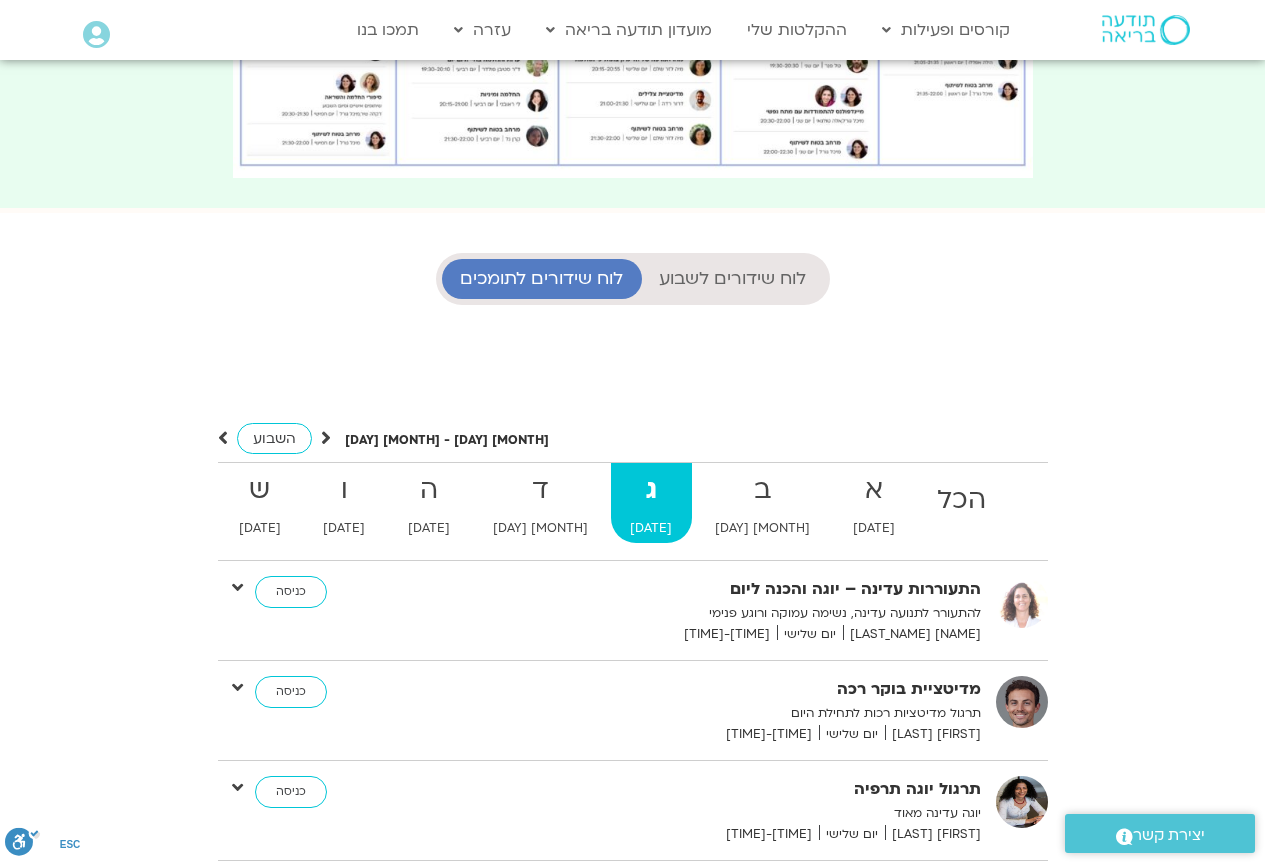 scroll, scrollTop: 3628, scrollLeft: 0, axis: vertical 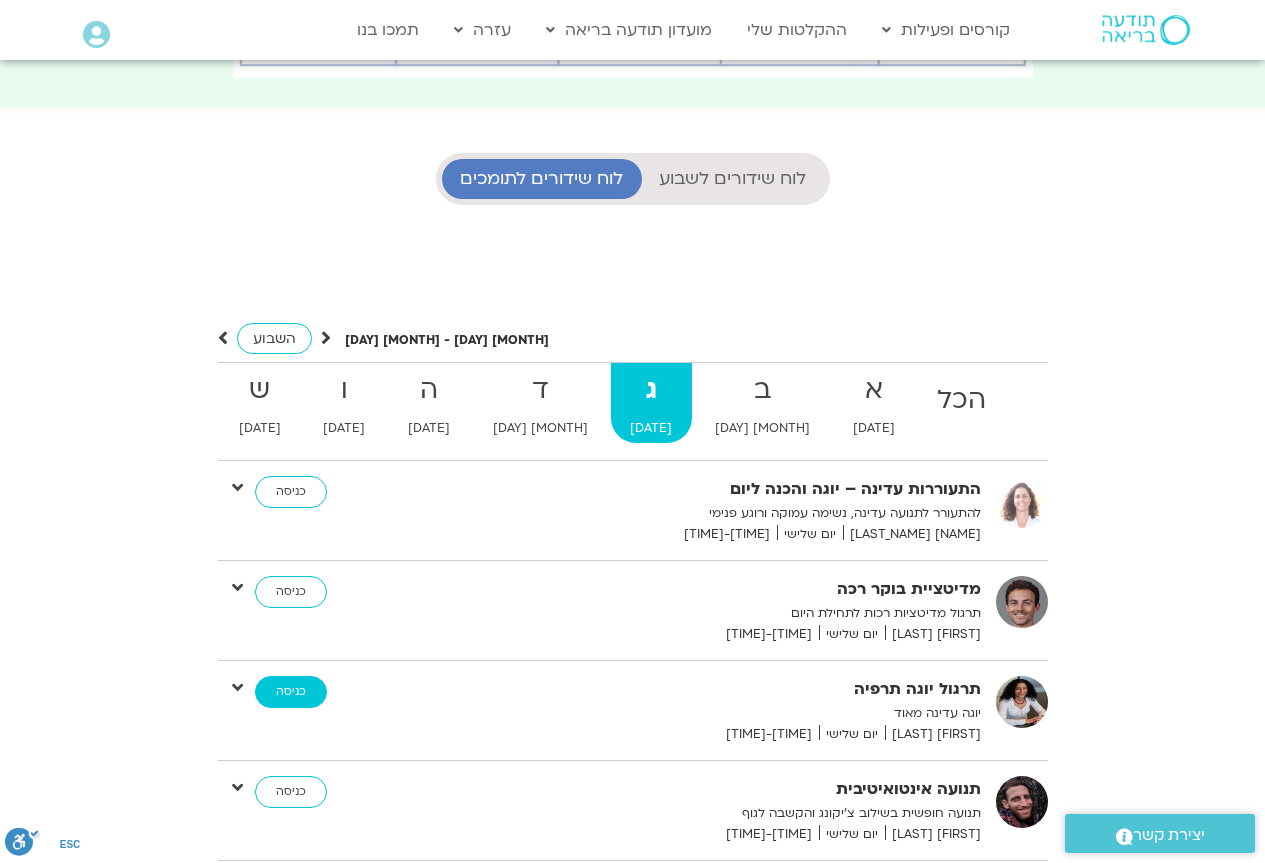 click on "כניסה" at bounding box center (291, 692) 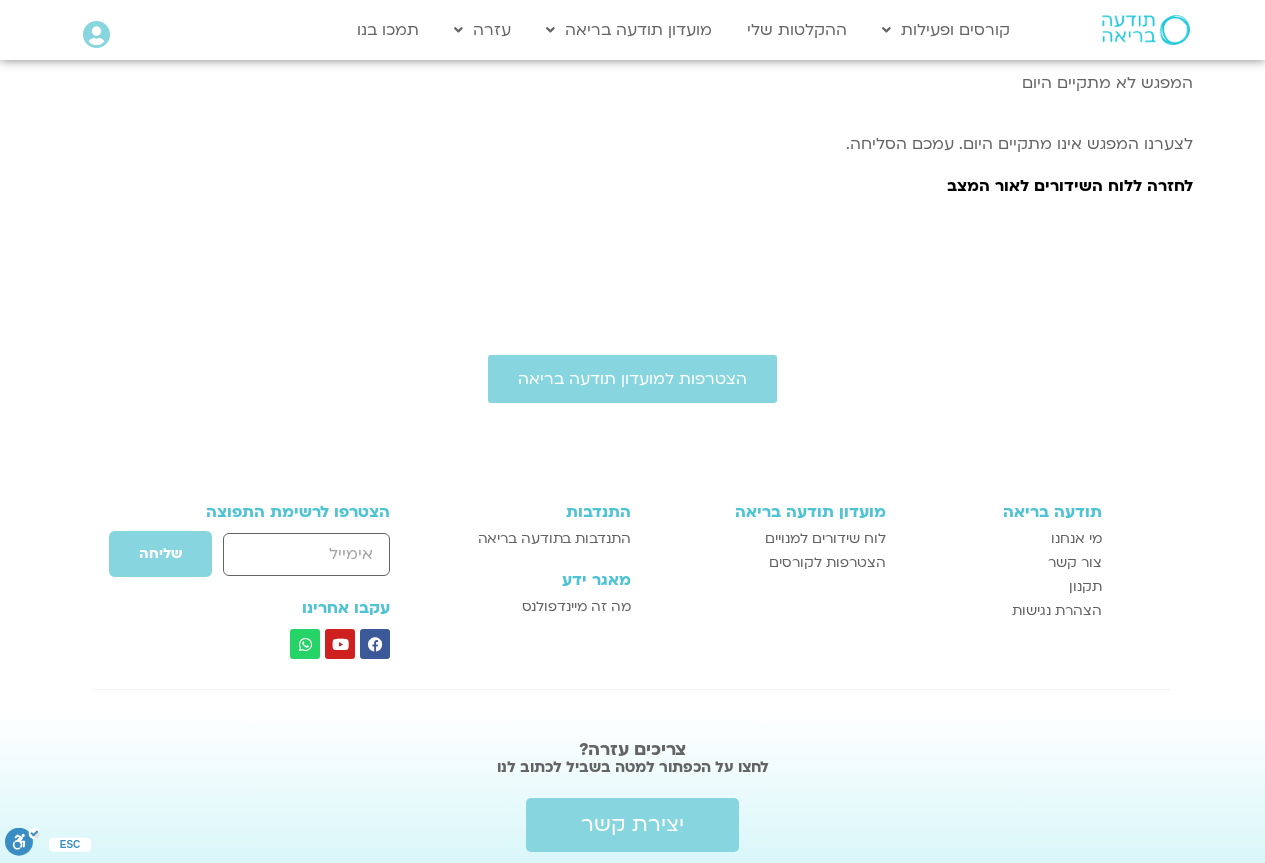 scroll, scrollTop: 0, scrollLeft: 0, axis: both 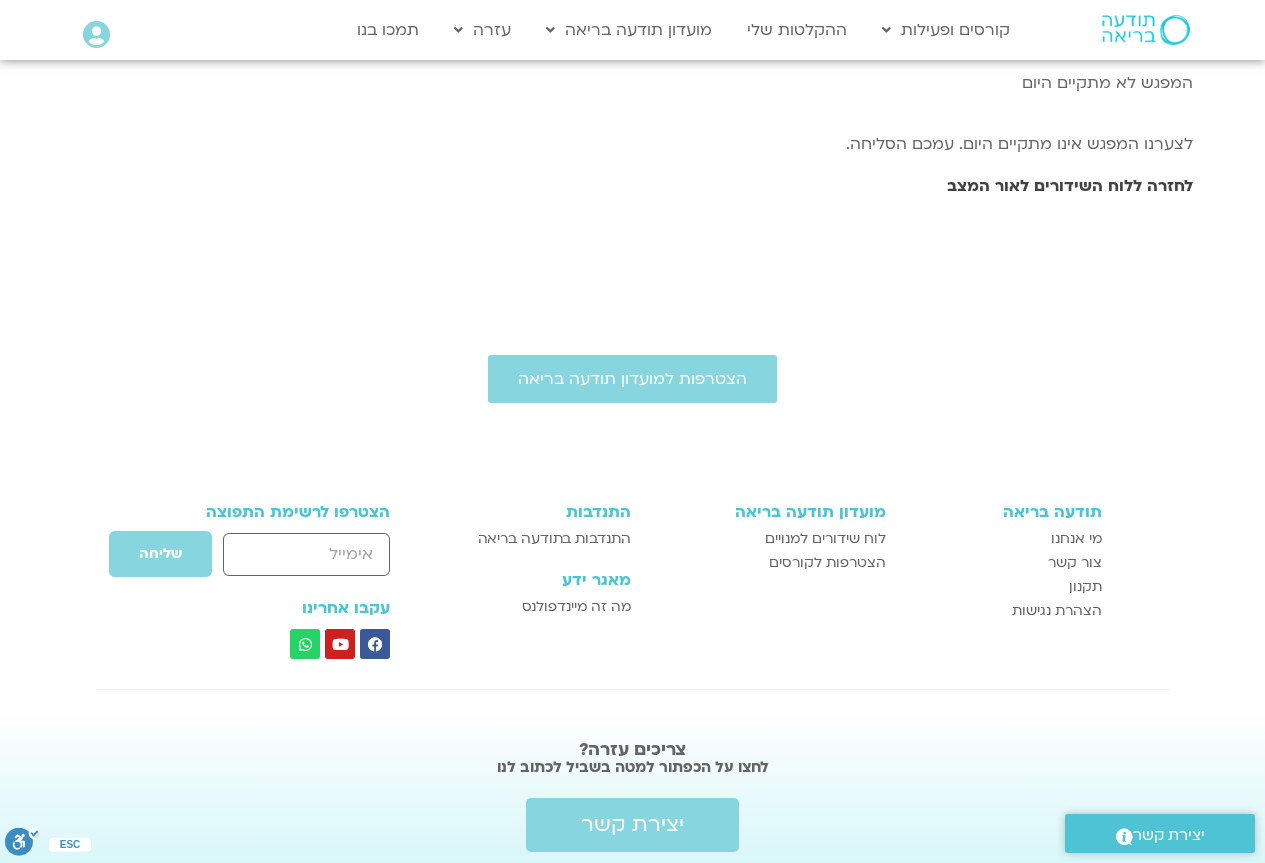 click on "לחזרה ללוח השידורים לאור המצב" at bounding box center [1070, 186] 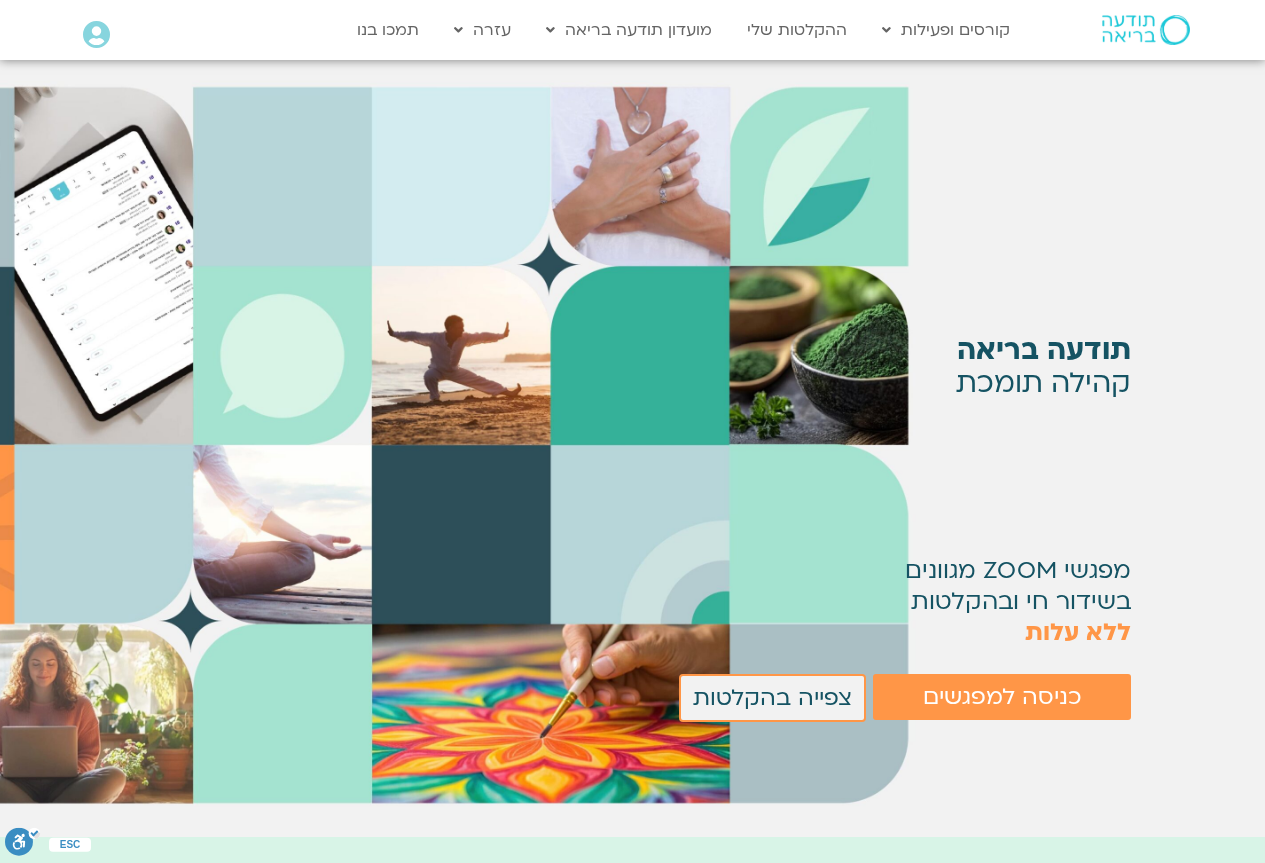 scroll, scrollTop: 0, scrollLeft: 0, axis: both 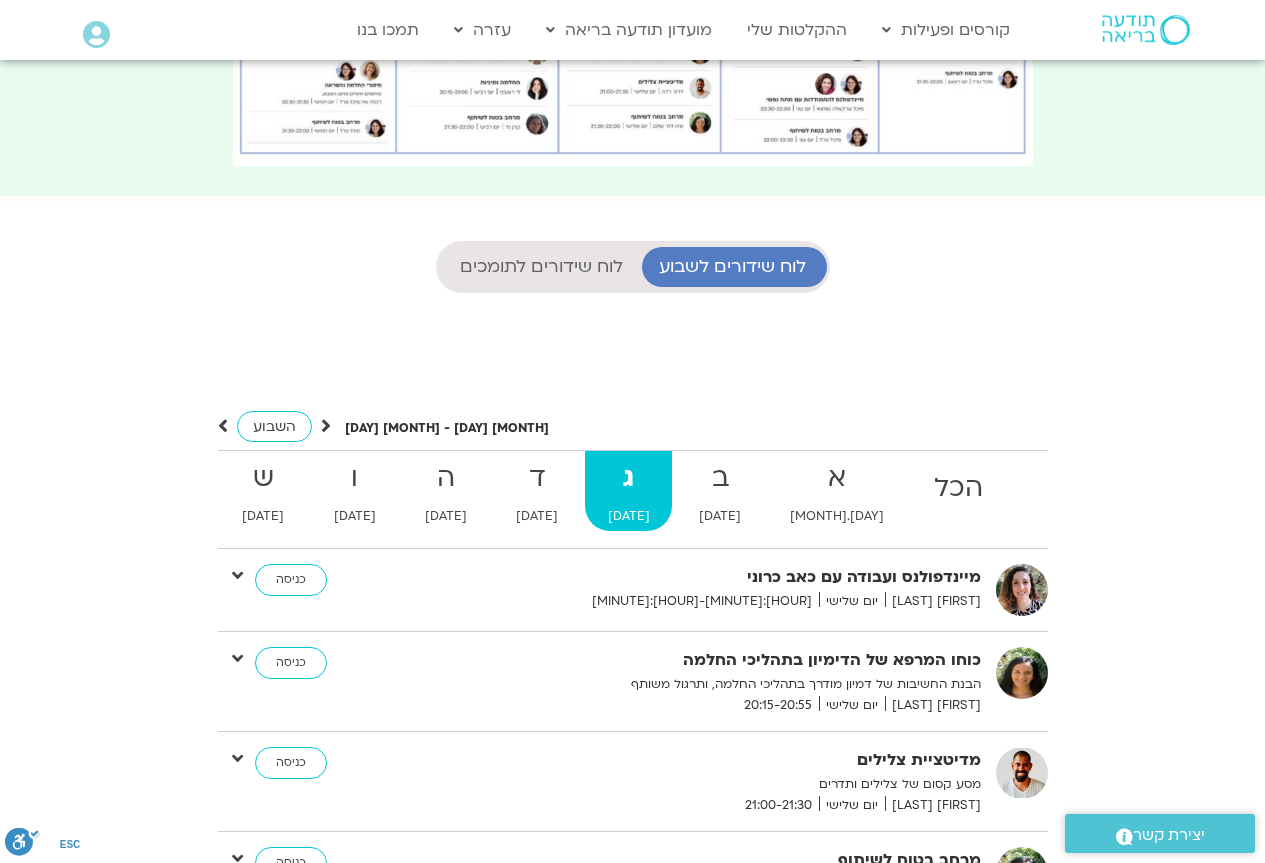click on "לוח שידורים לתומכים" at bounding box center (541, 267) 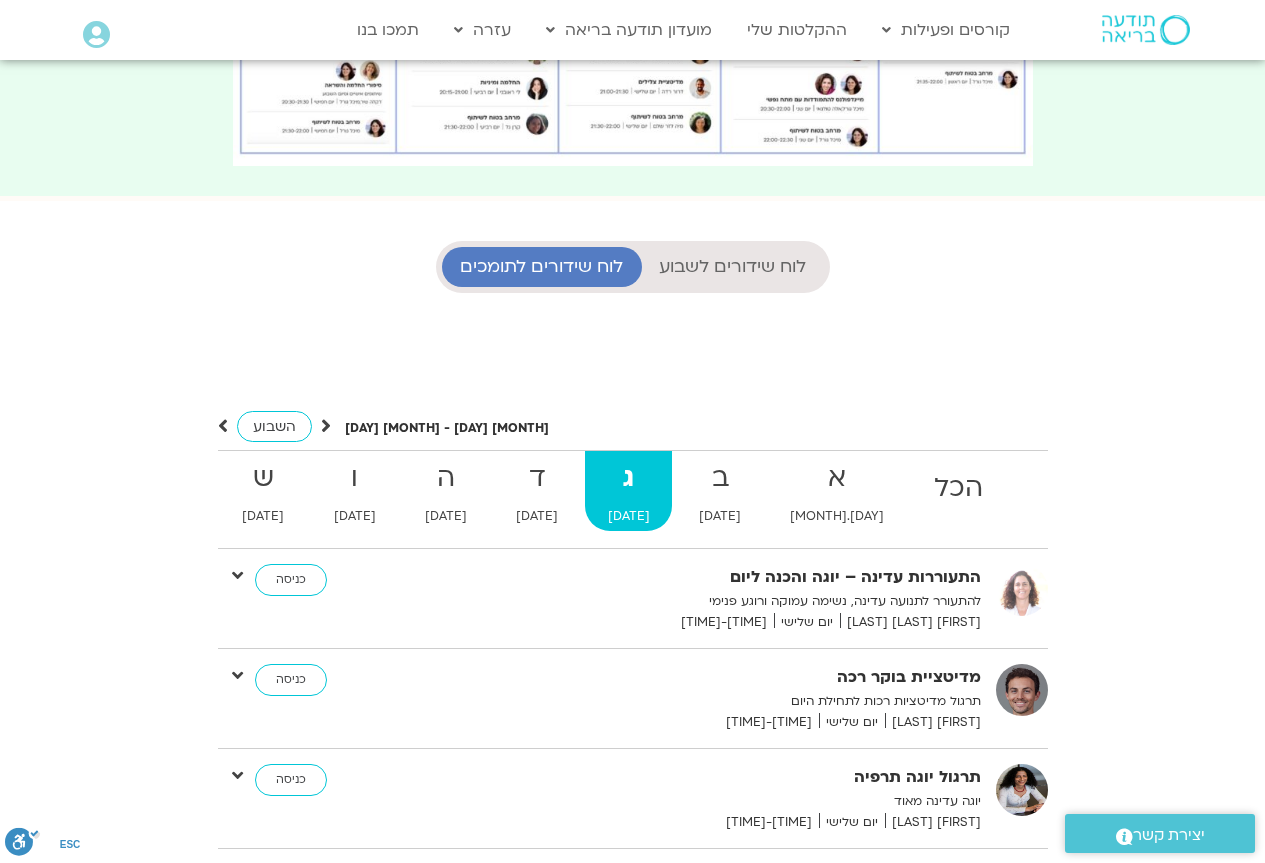 scroll, scrollTop: 3728, scrollLeft: 0, axis: vertical 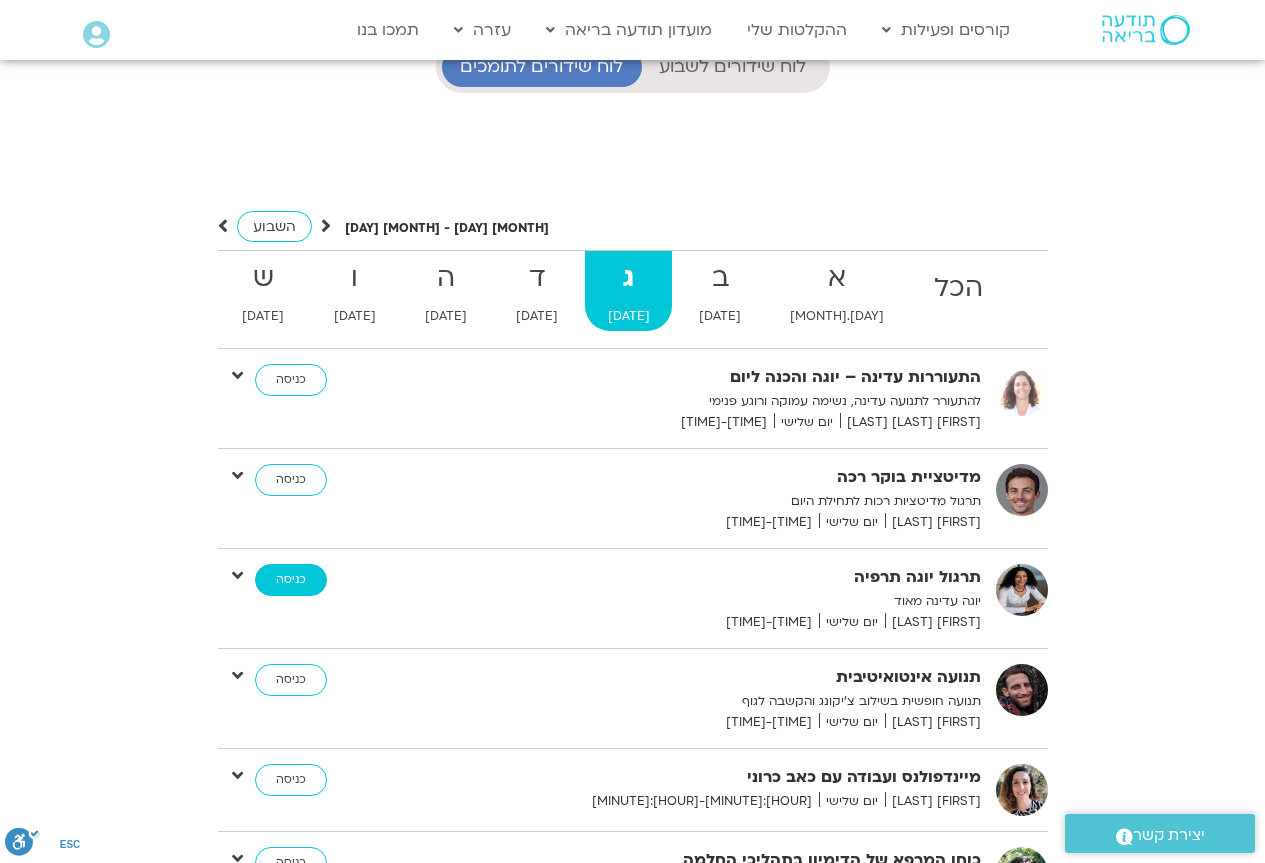 click on "כניסה" at bounding box center [291, 580] 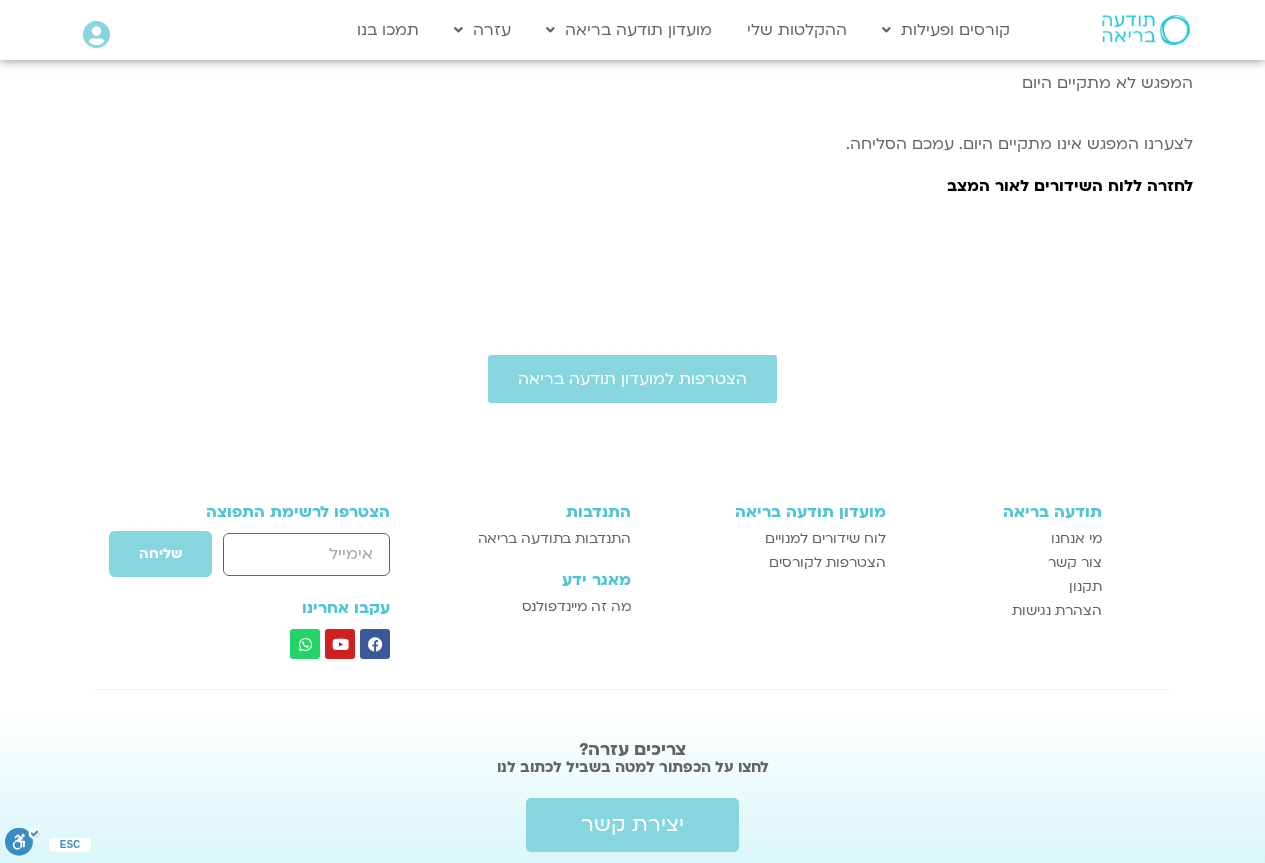 scroll, scrollTop: 0, scrollLeft: 0, axis: both 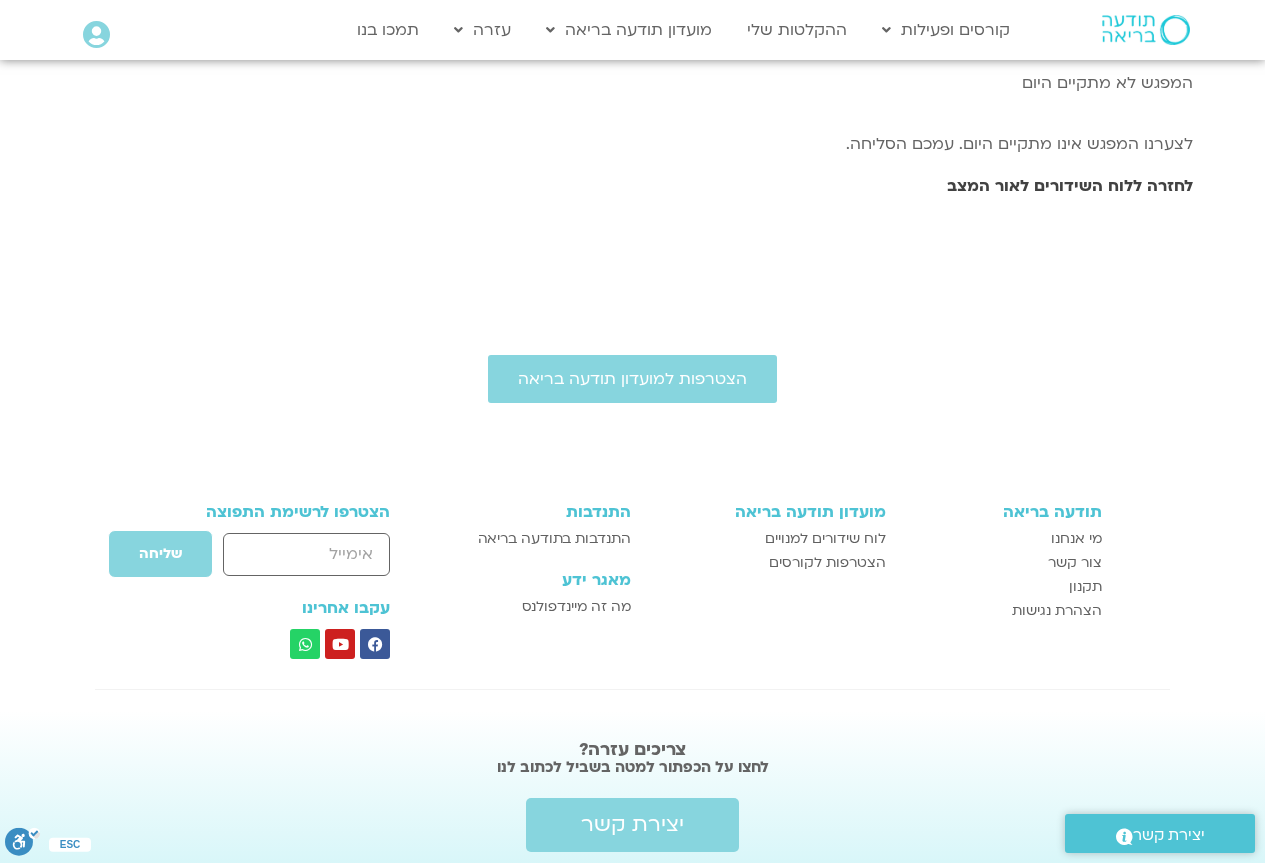click on "לחזרה ללוח השידורים לאור המצב" at bounding box center (1070, 186) 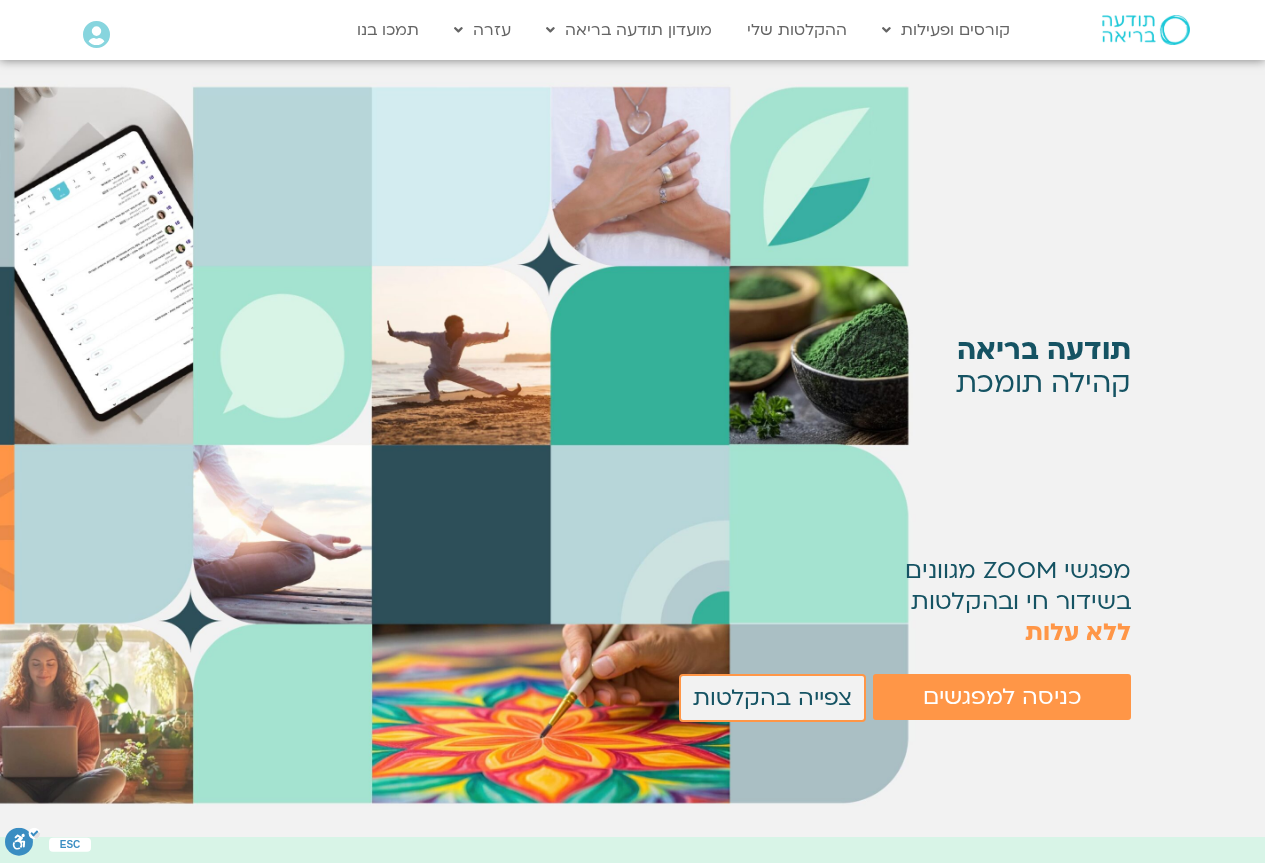 scroll, scrollTop: 0, scrollLeft: 0, axis: both 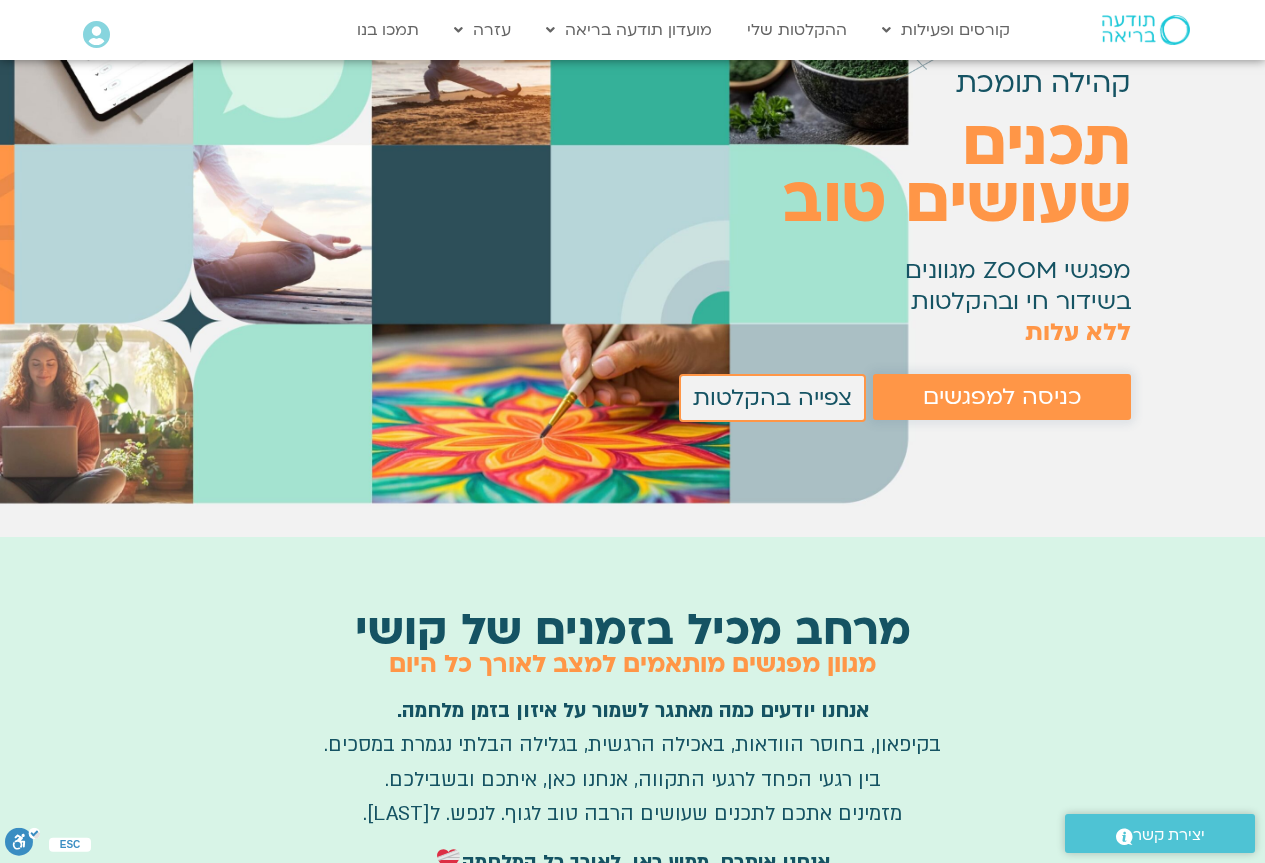 click on "כניסה למפגשים" at bounding box center (1002, 397) 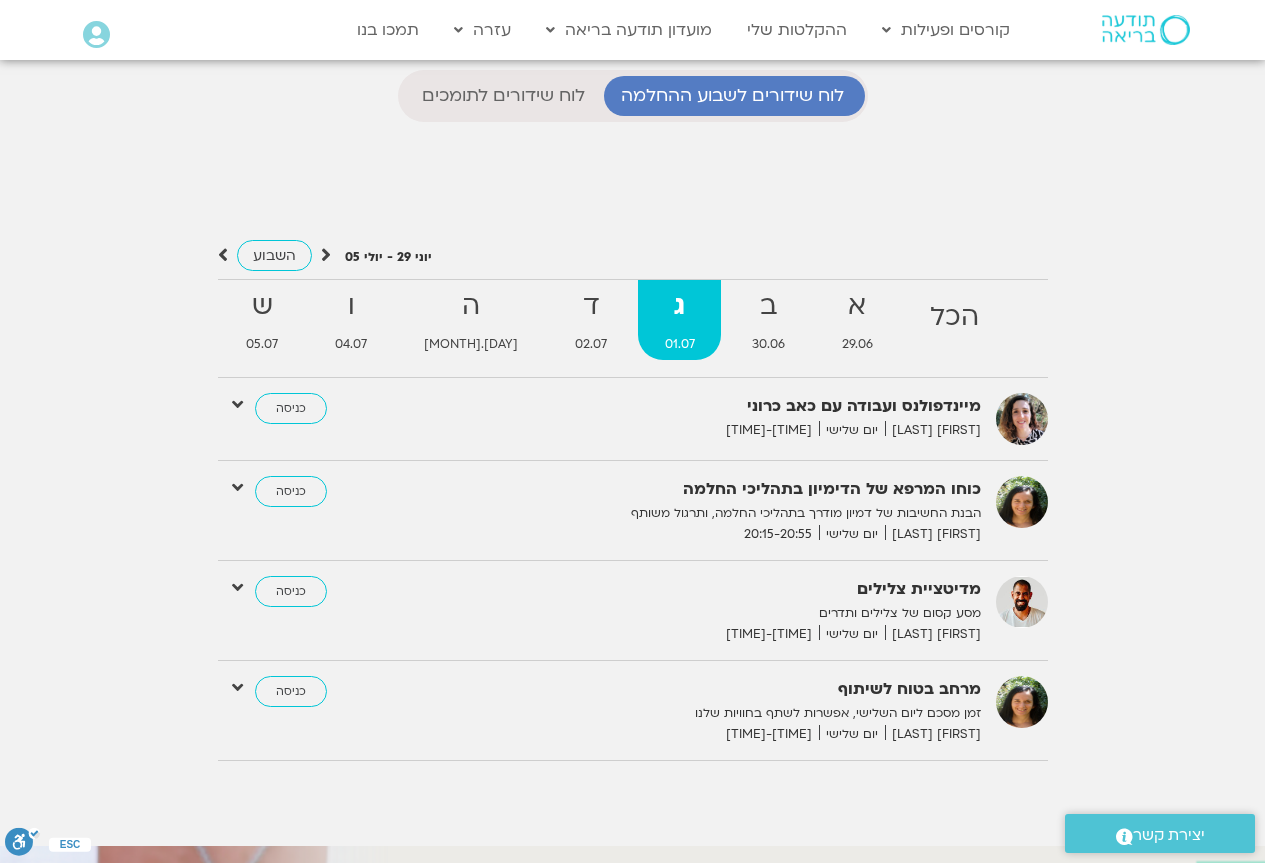 click on "לוח שידורים לתומכים" at bounding box center (503, 96) 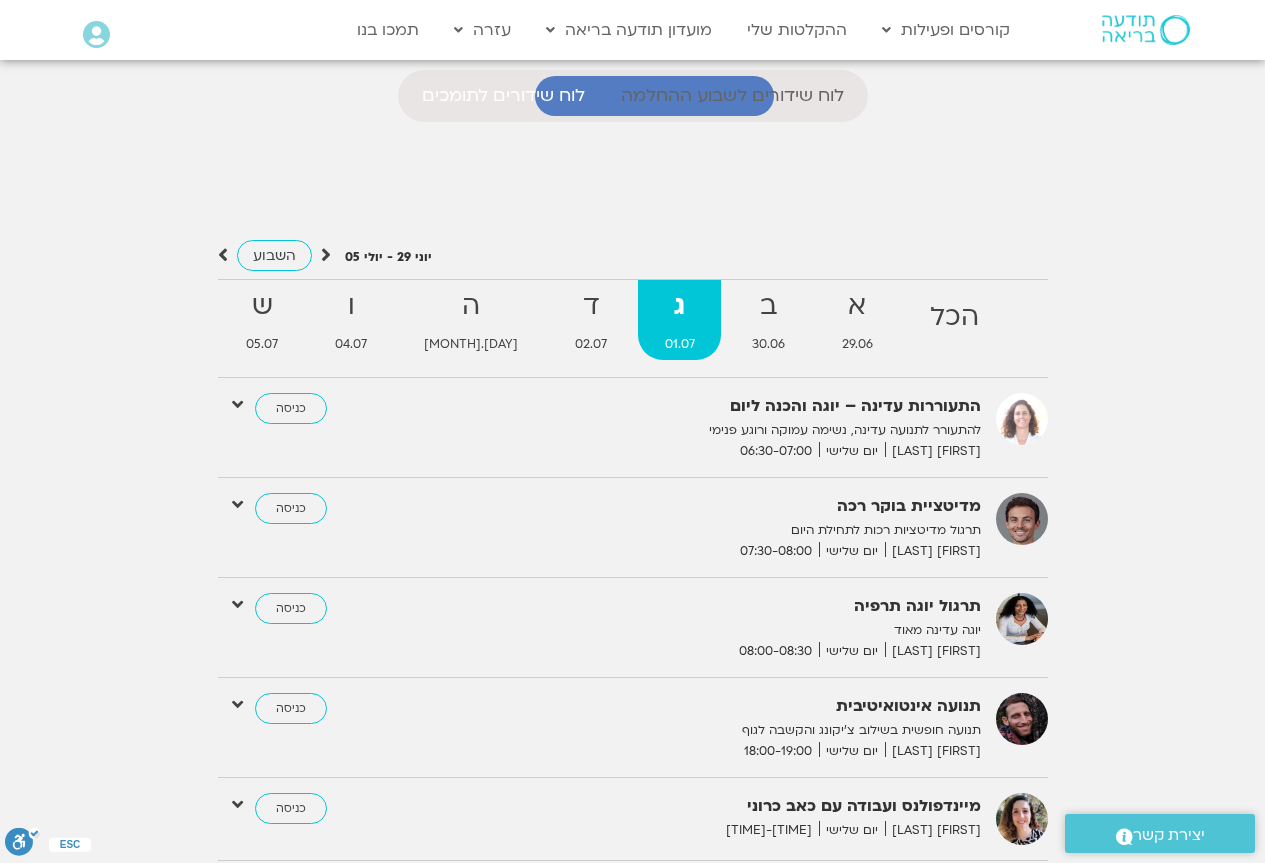 scroll, scrollTop: 16, scrollLeft: 0, axis: vertical 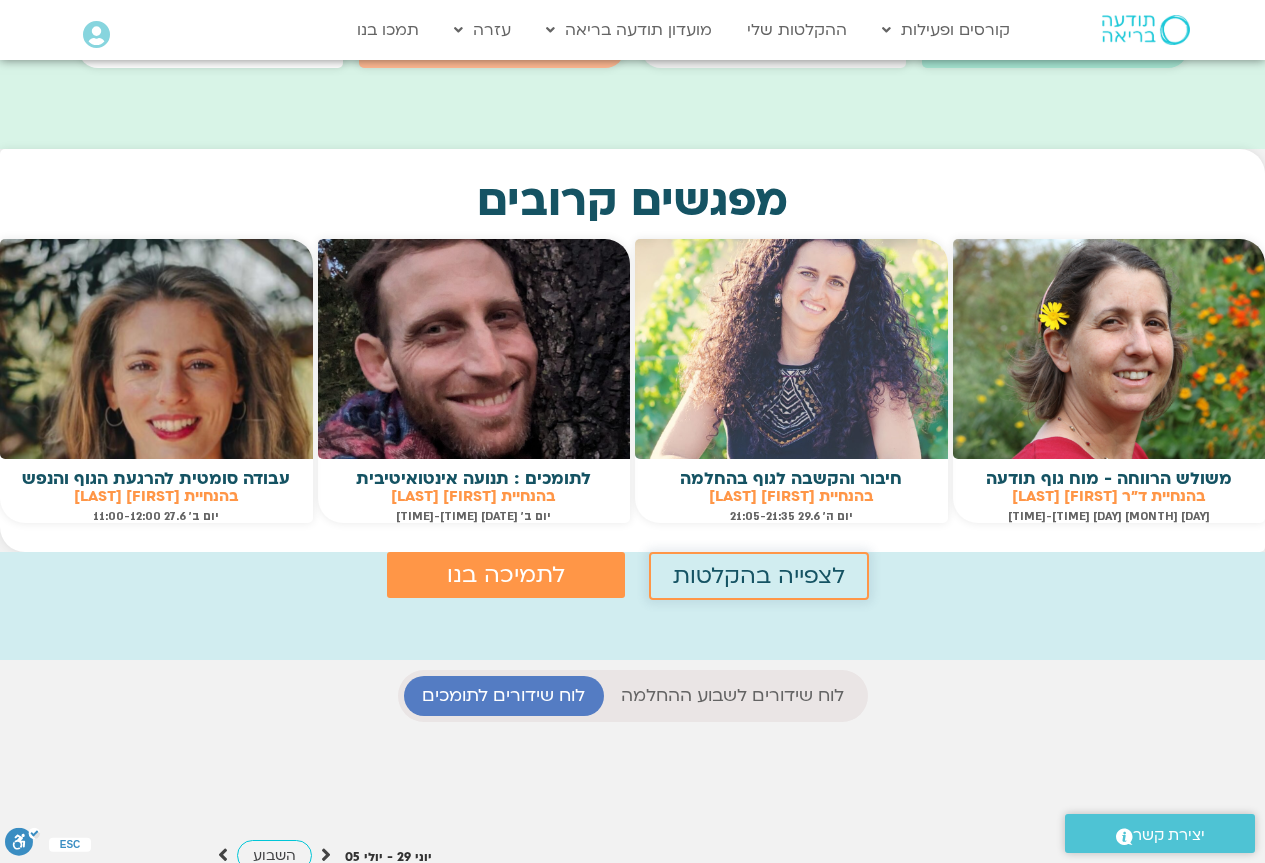 click on "לצפייה בהקלטות" at bounding box center [759, 576] 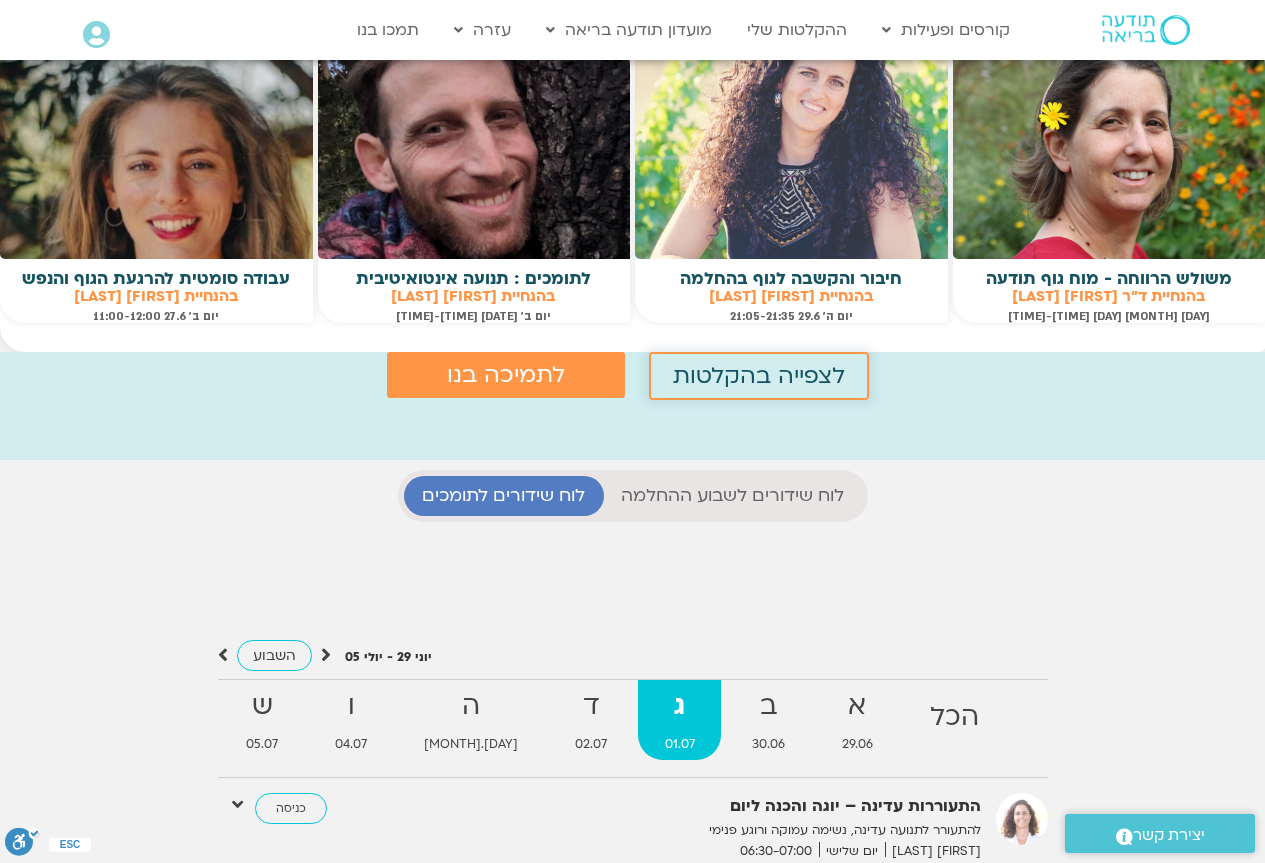scroll, scrollTop: 1455, scrollLeft: 0, axis: vertical 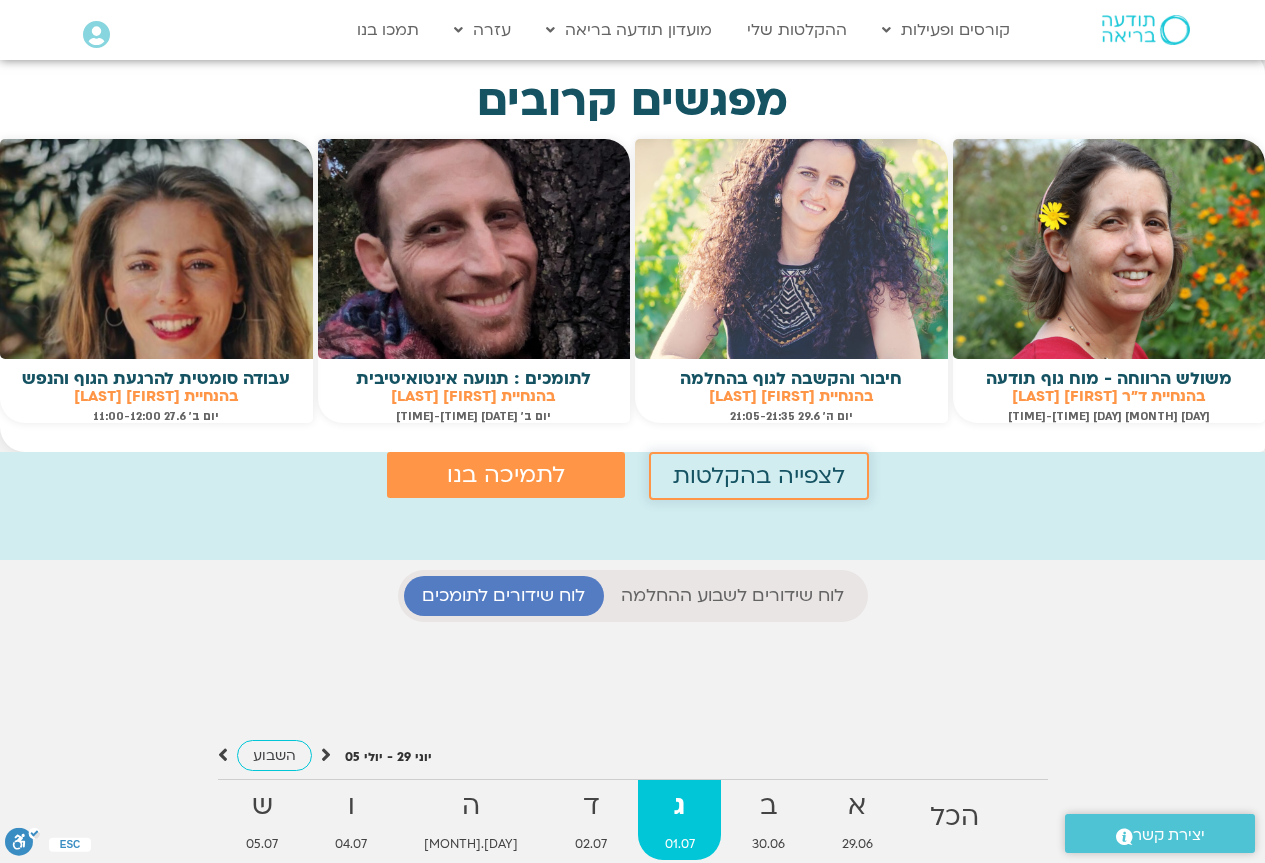 click on "לצפייה בהקלטות" at bounding box center [759, 476] 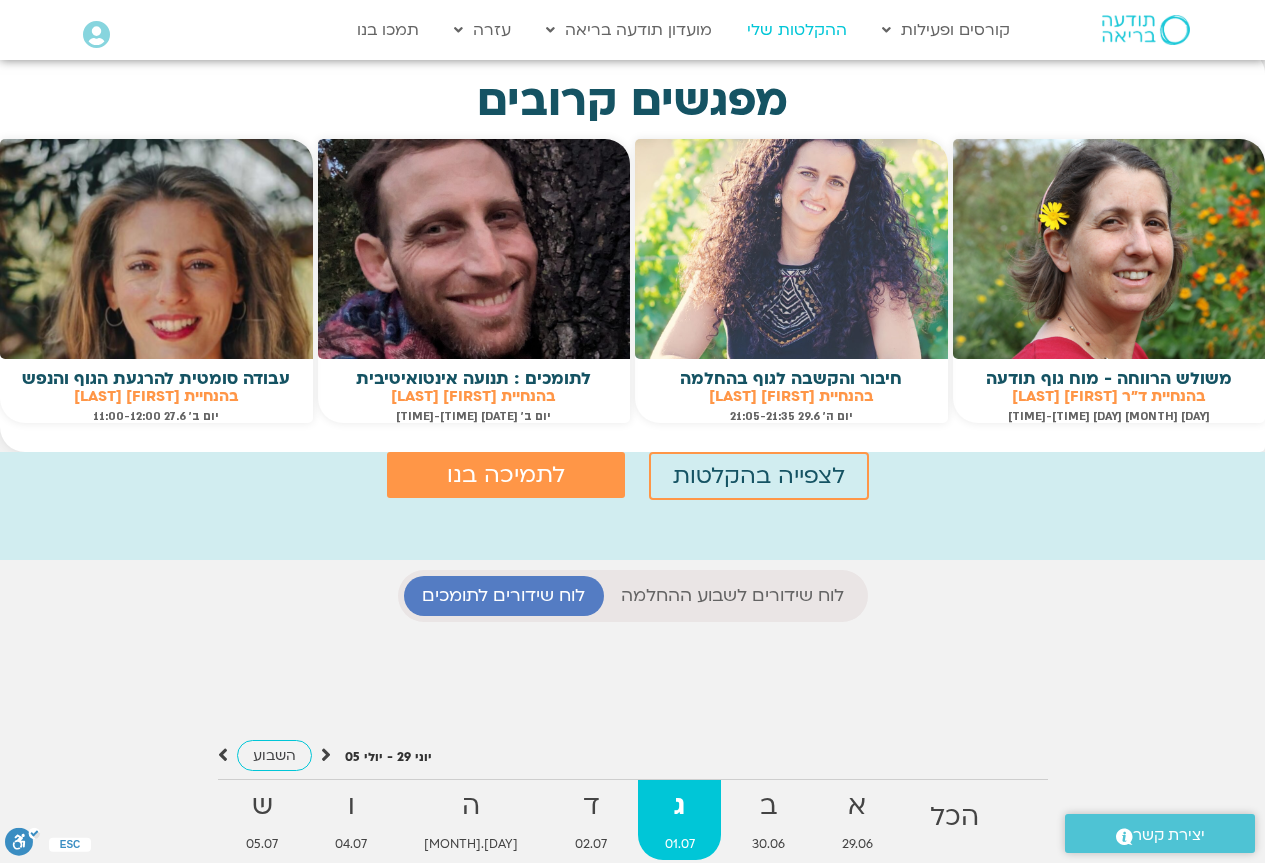 click on "ההקלטות שלי" at bounding box center [797, 30] 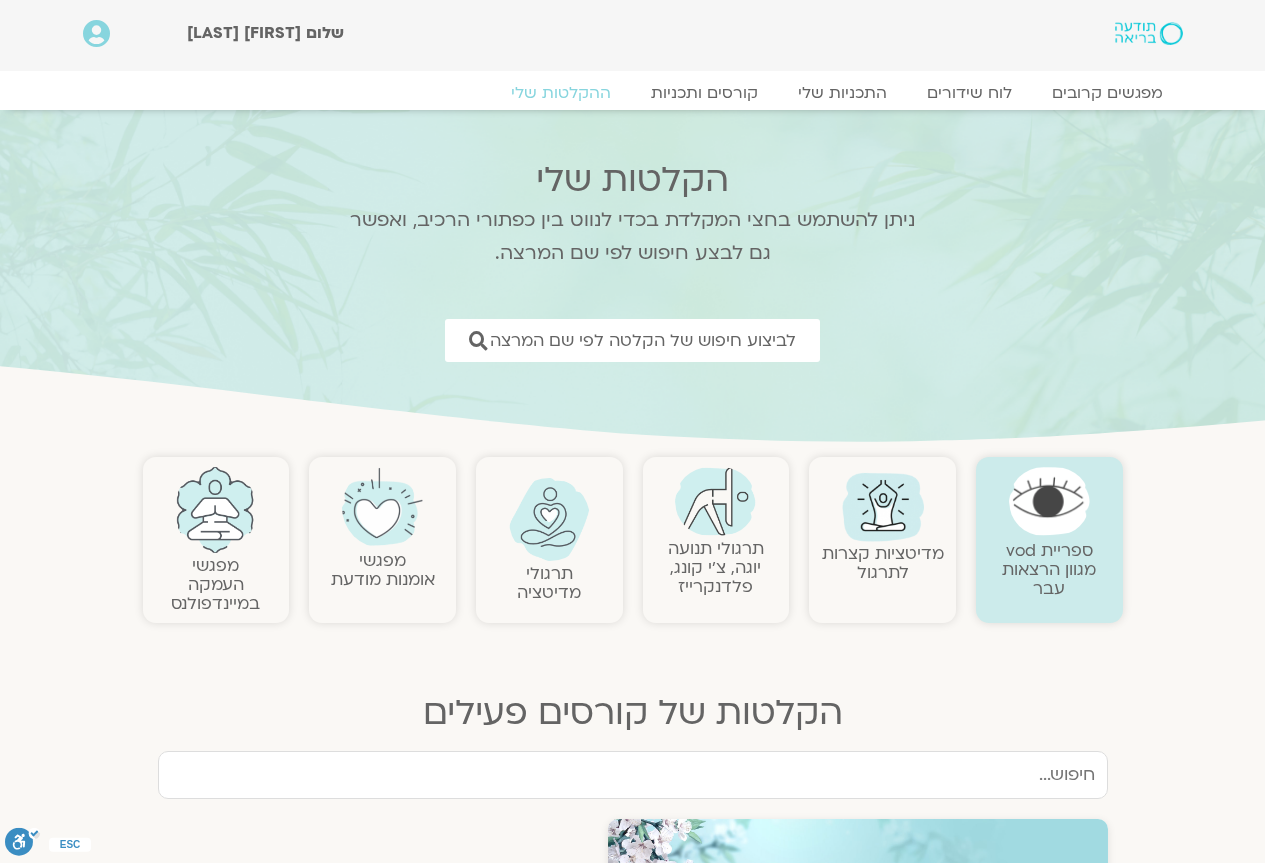 scroll, scrollTop: 0, scrollLeft: 0, axis: both 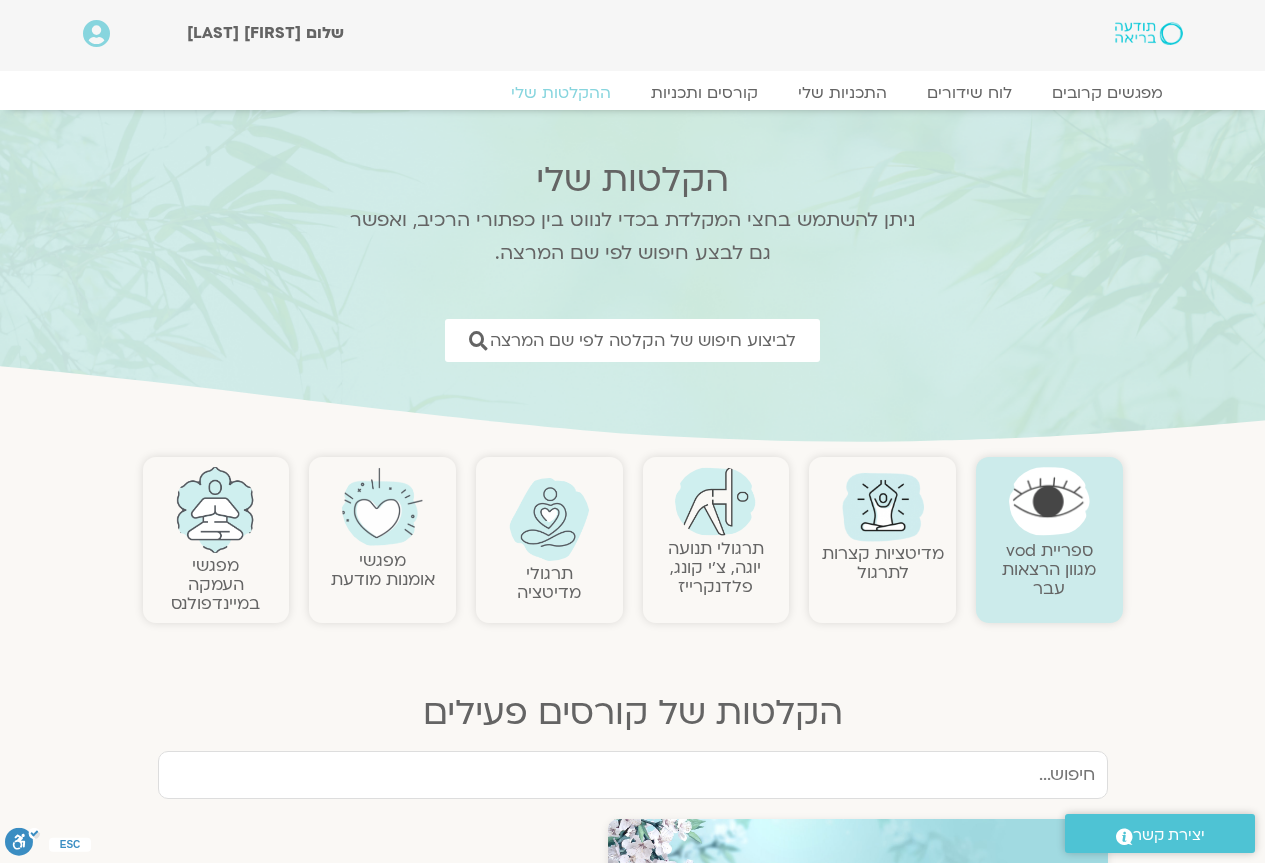 click at bounding box center (715, 501) 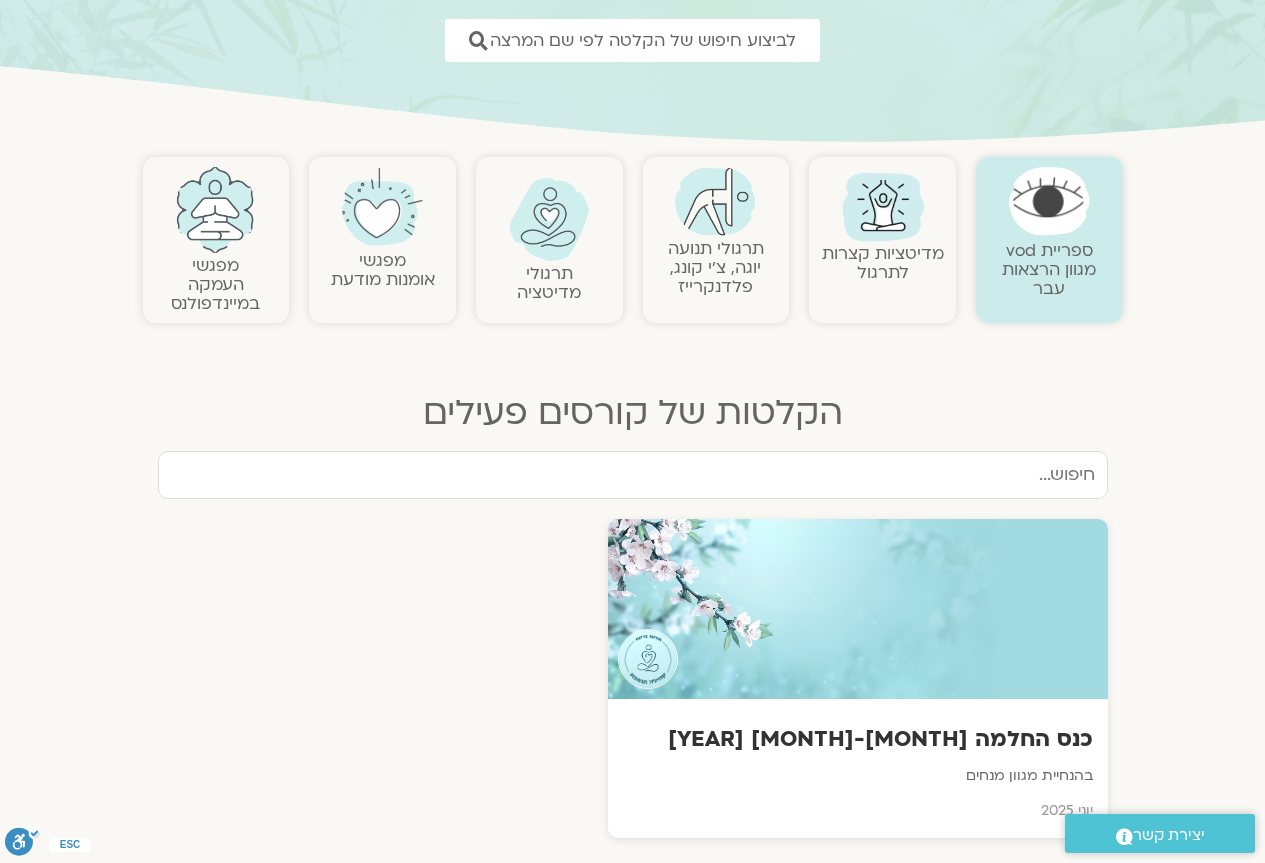 scroll, scrollTop: 500, scrollLeft: 0, axis: vertical 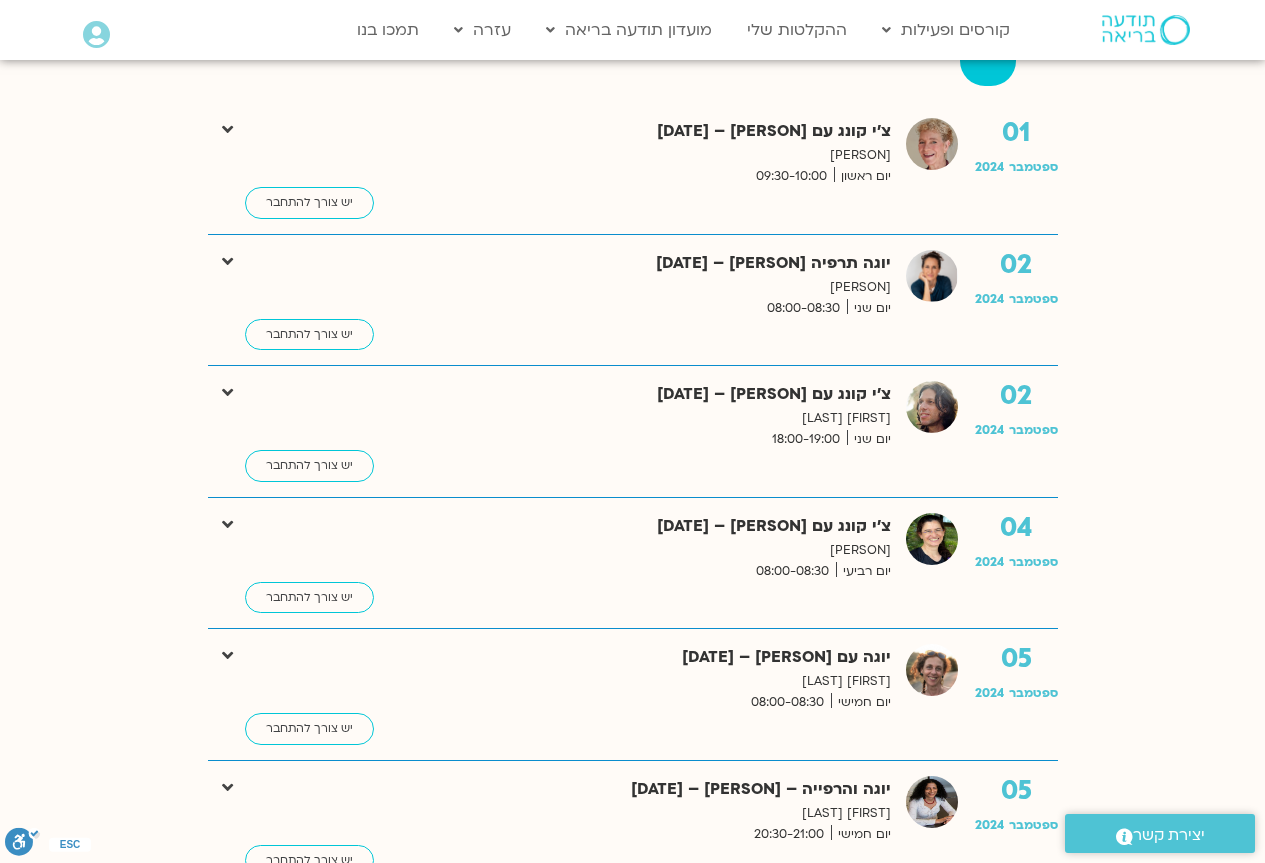 click at bounding box center [227, 655] 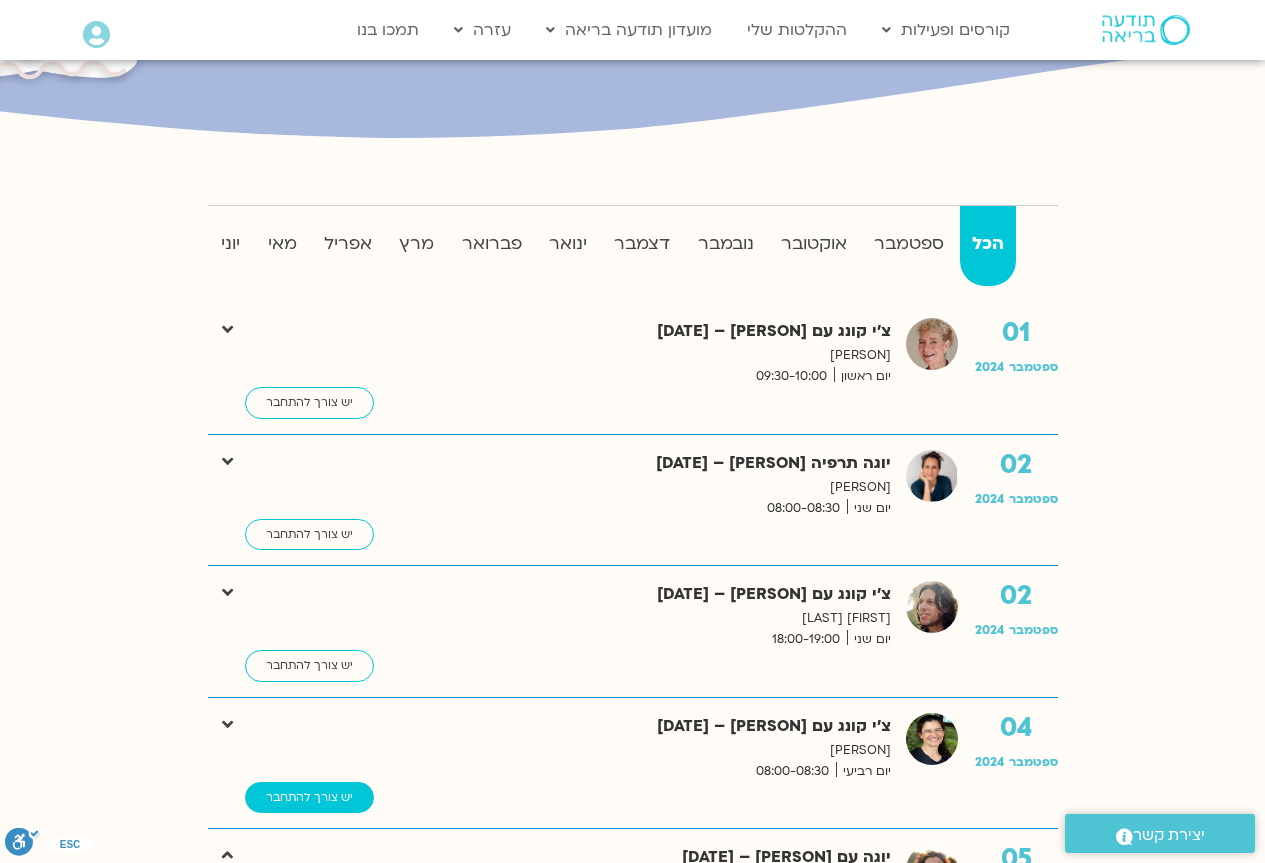 scroll, scrollTop: 200, scrollLeft: 0, axis: vertical 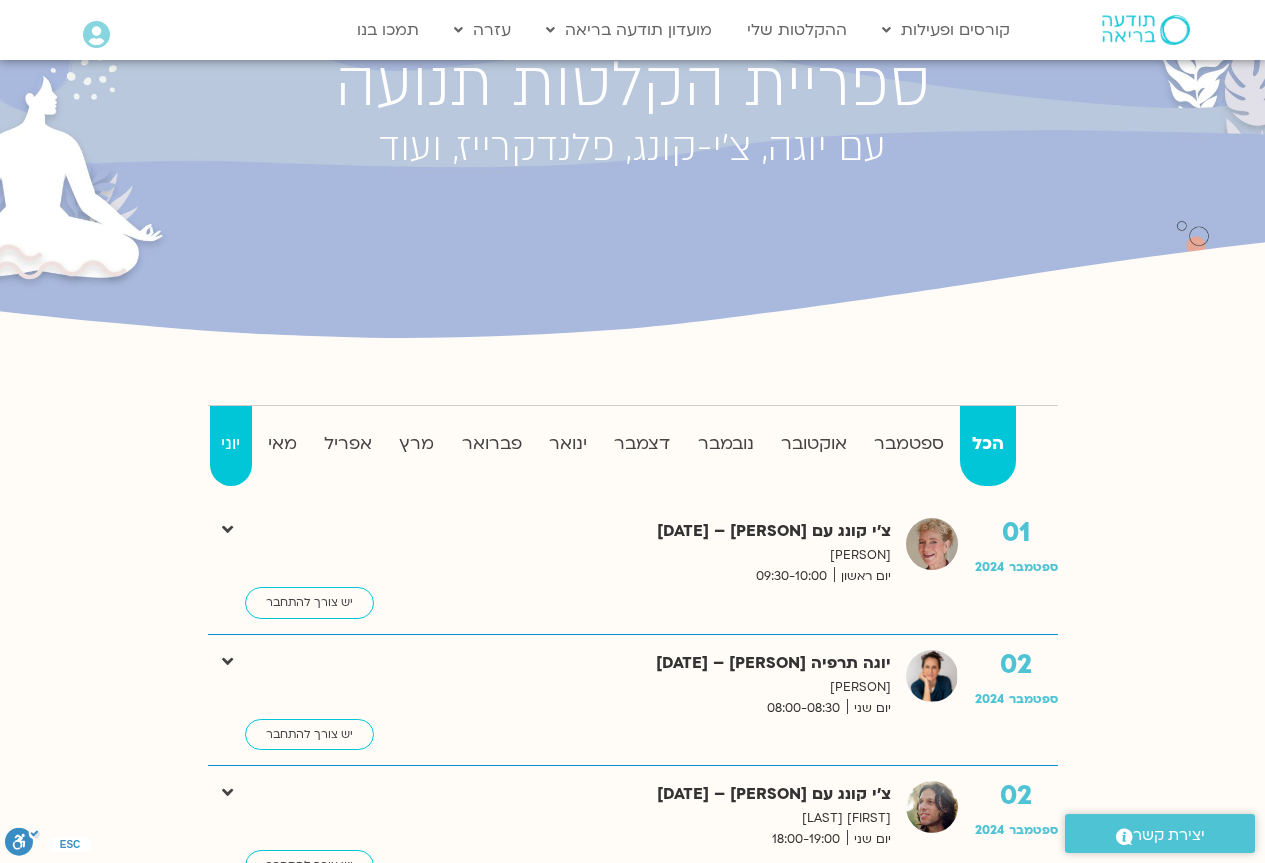 click on "יוני" at bounding box center (987, 444) 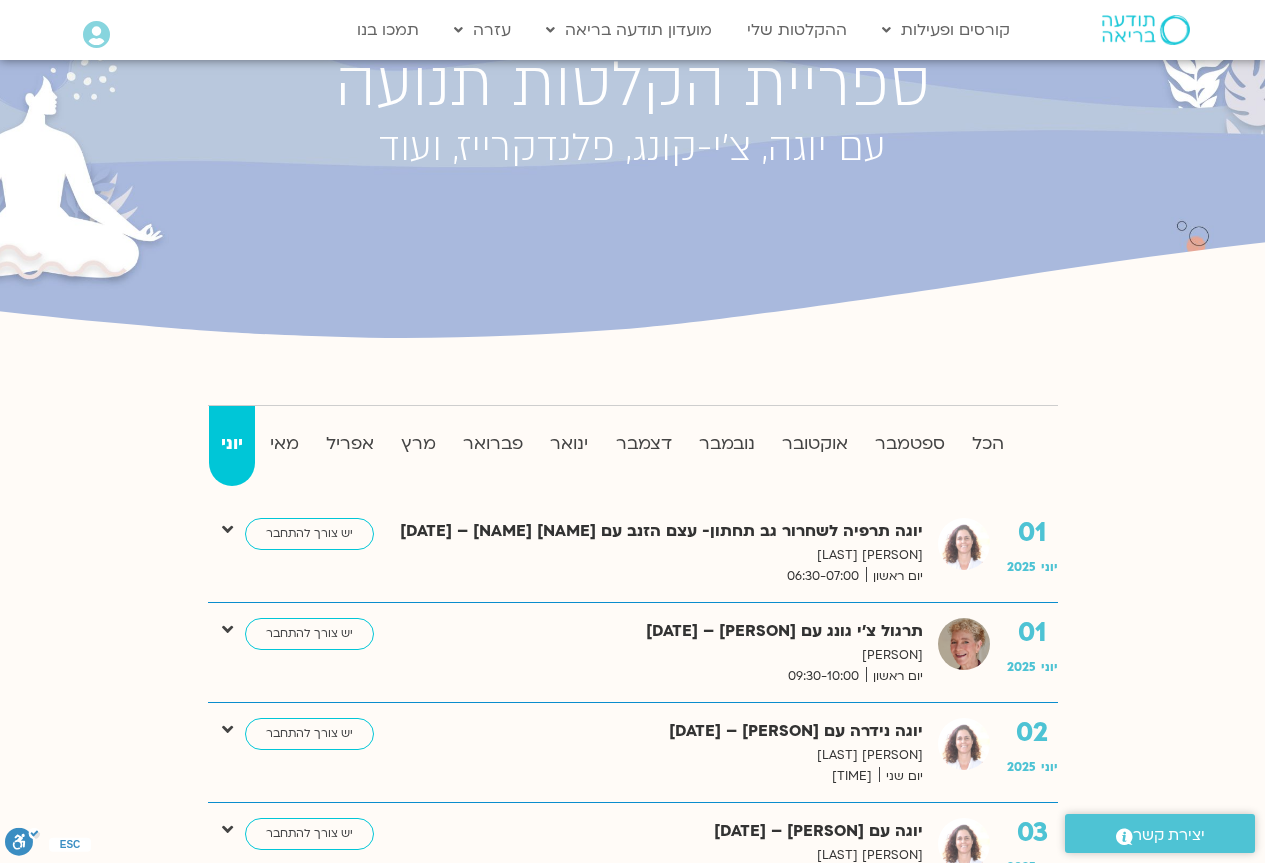 scroll, scrollTop: 300, scrollLeft: 0, axis: vertical 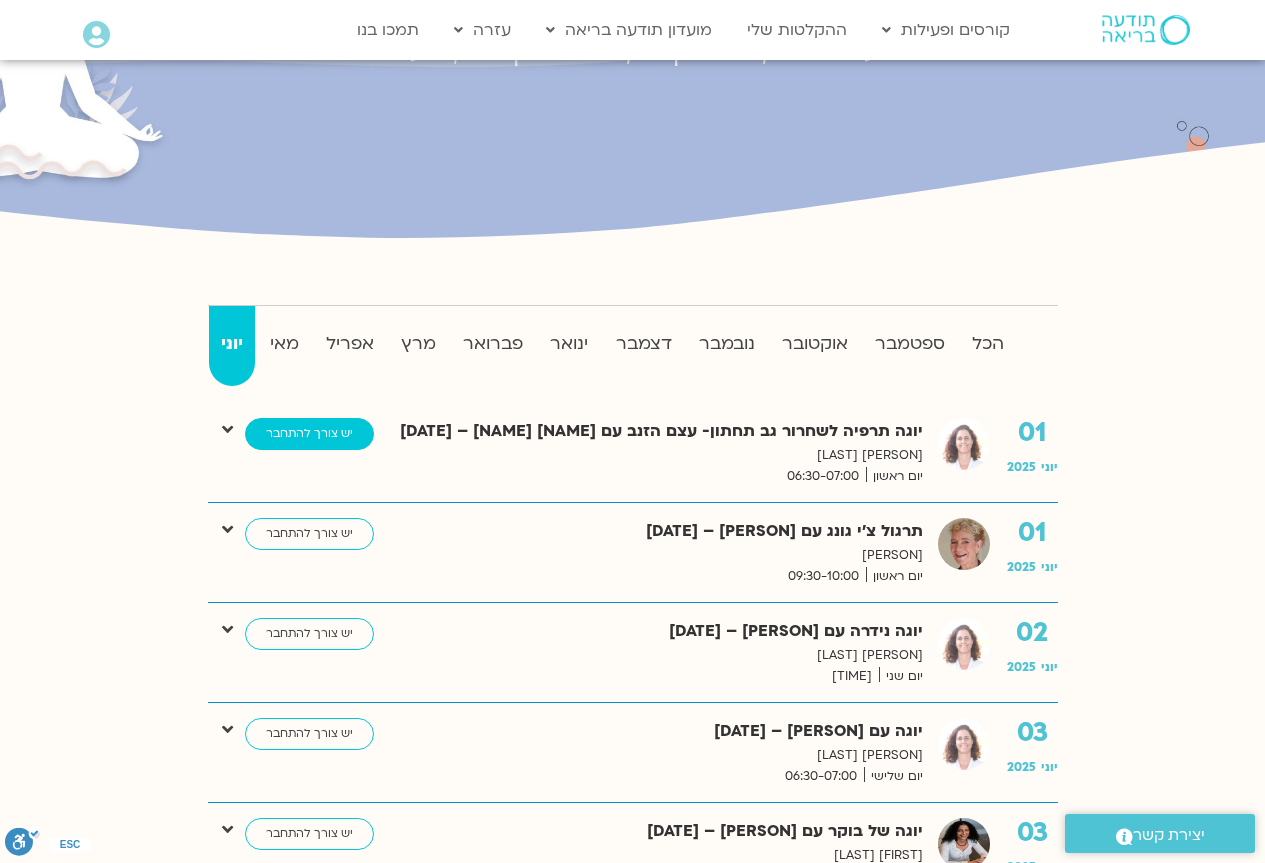 click on "יש צורך להתחבר" at bounding box center (309, 434) 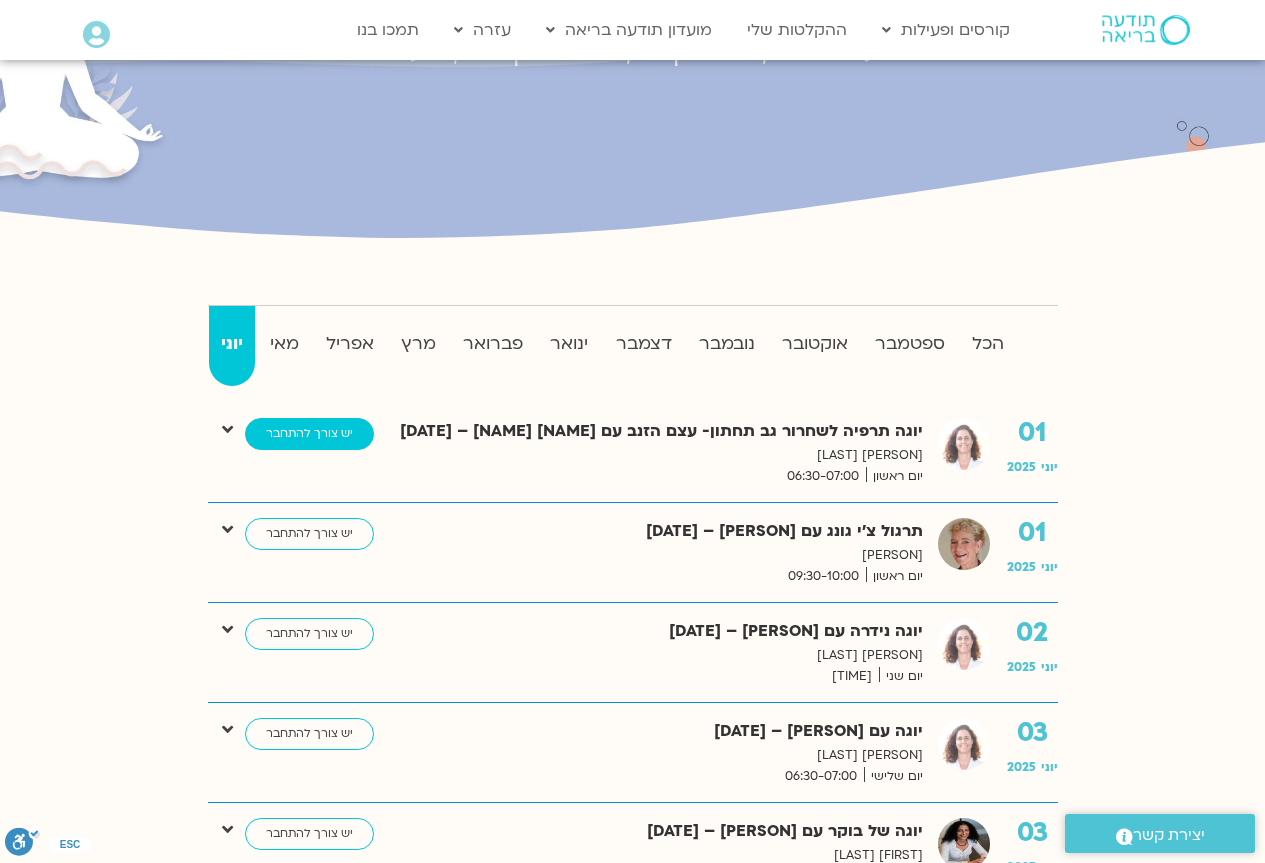 click on "יש צורך להתחבר" at bounding box center [309, 434] 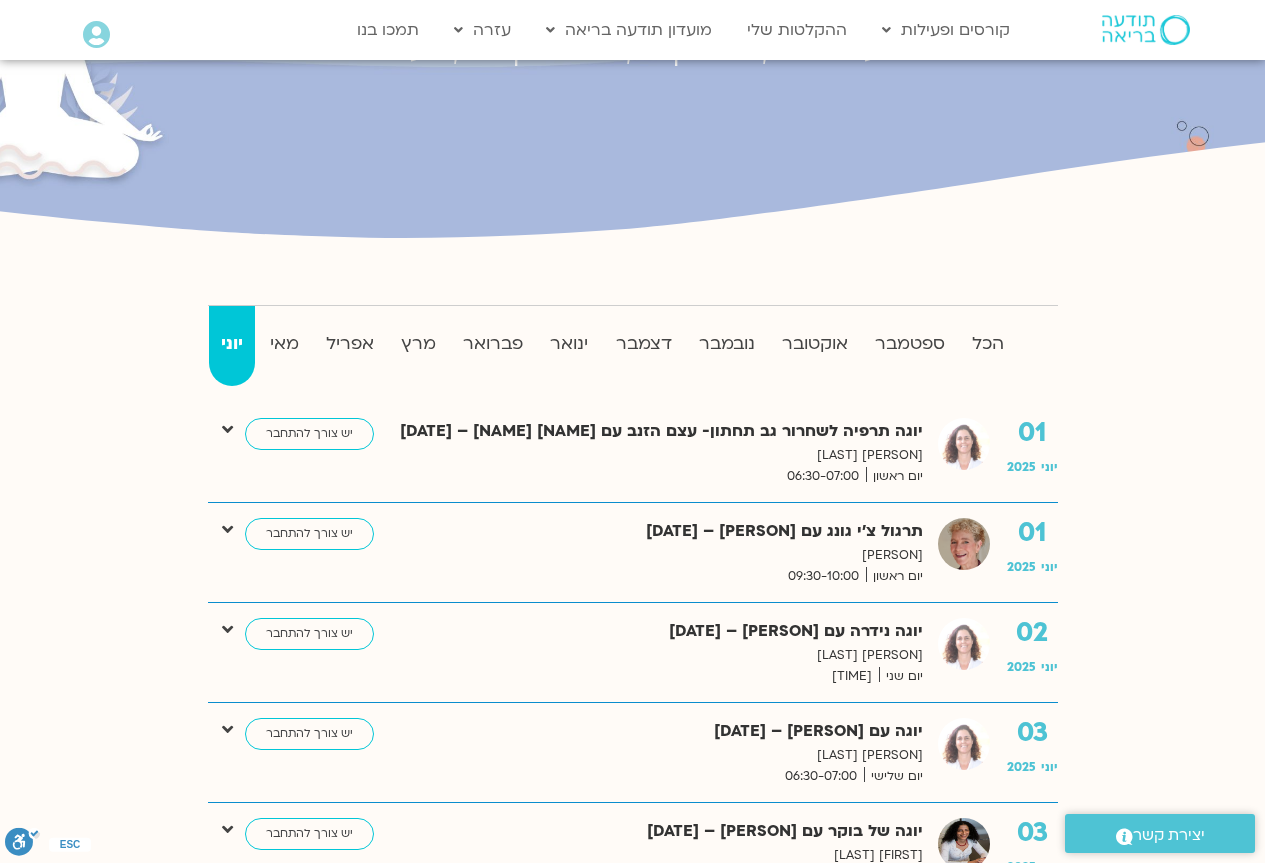 click at bounding box center (227, 429) 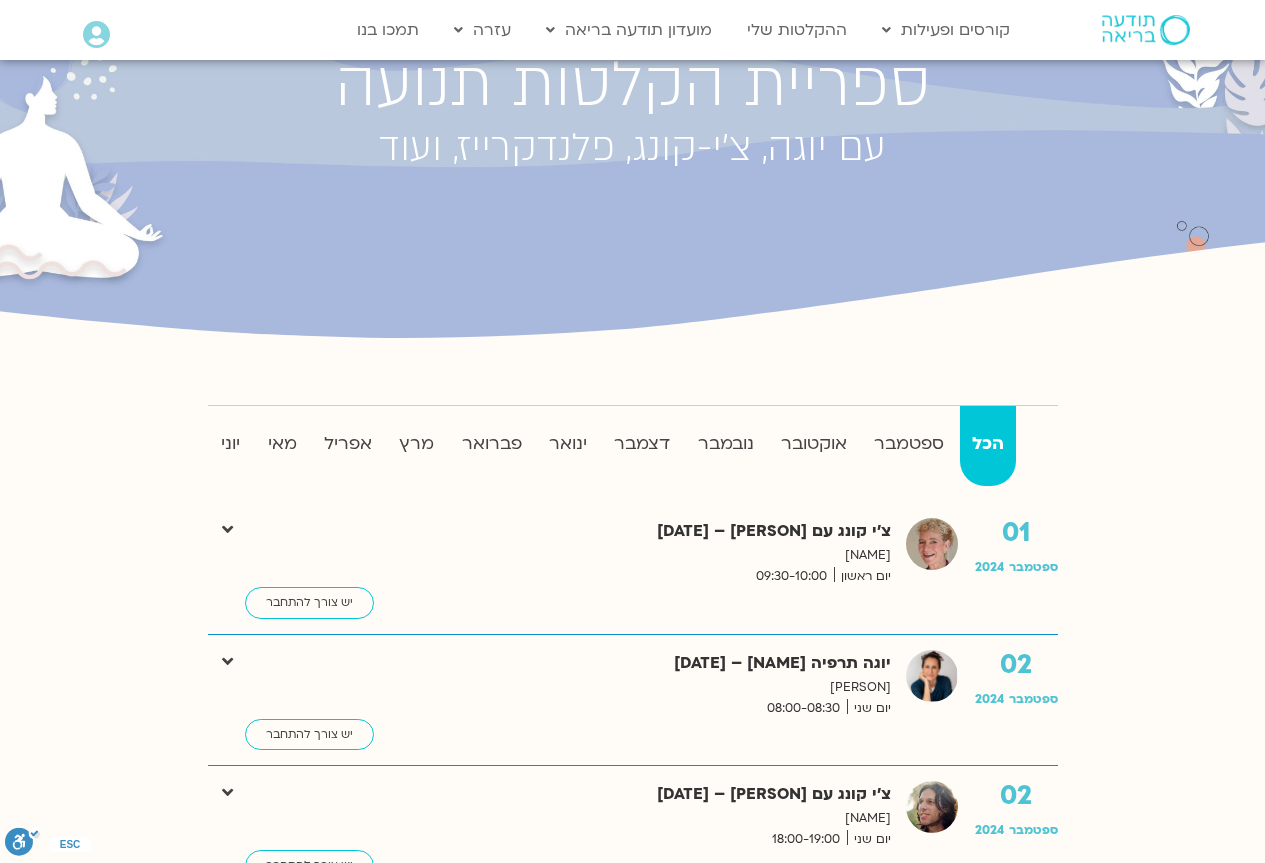 scroll, scrollTop: 200, scrollLeft: 0, axis: vertical 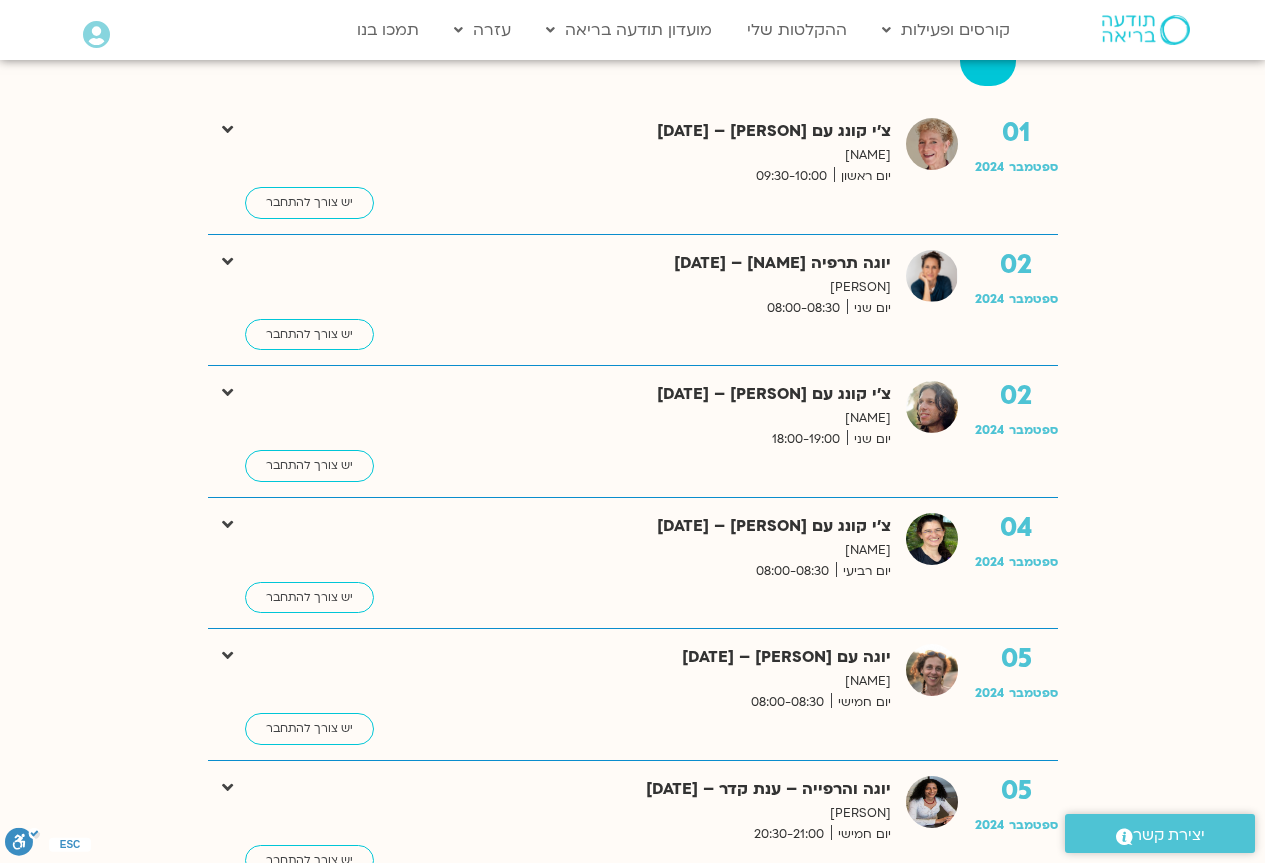 click at bounding box center [227, 129] 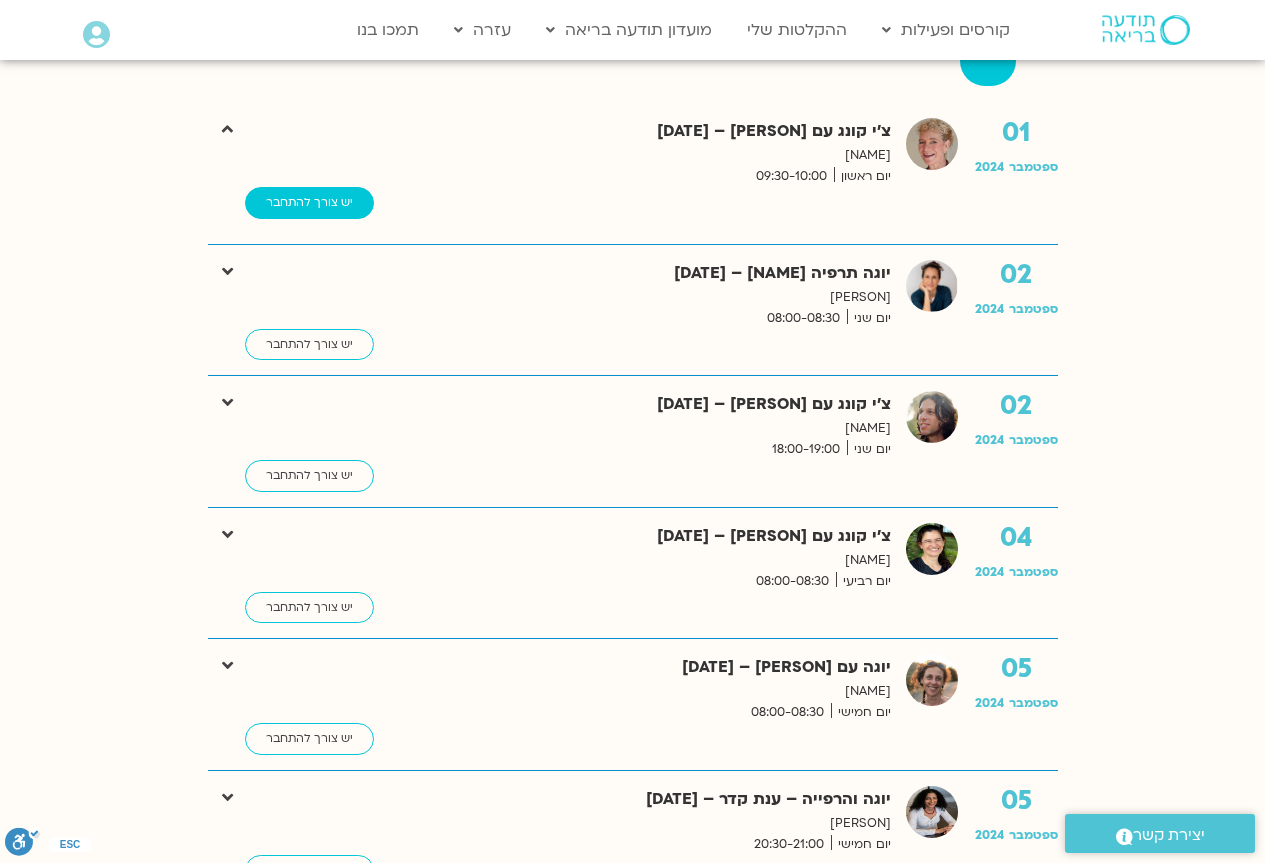 click on "יש צורך להתחבר" at bounding box center (309, 203) 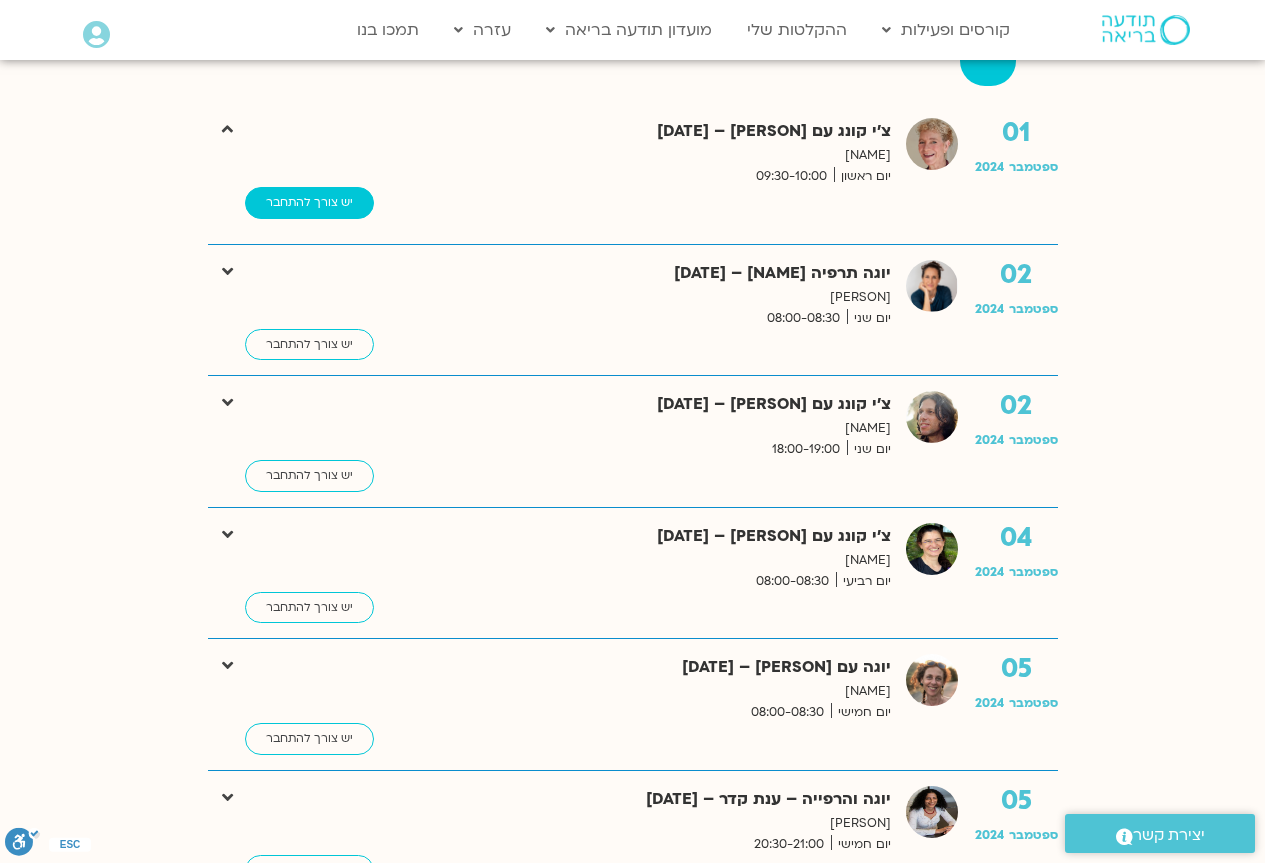 click on "יש צורך להתחבר" at bounding box center [309, 203] 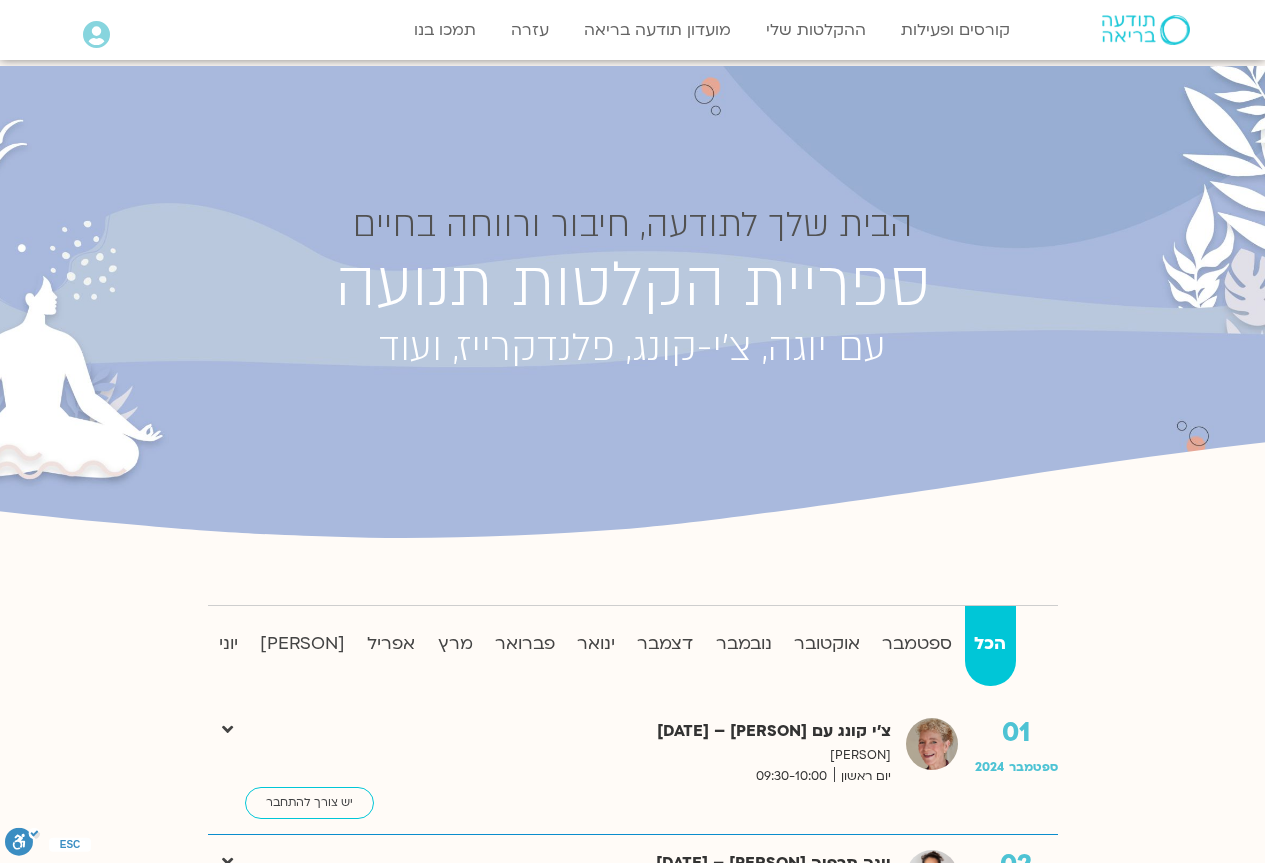 scroll, scrollTop: 0, scrollLeft: 0, axis: both 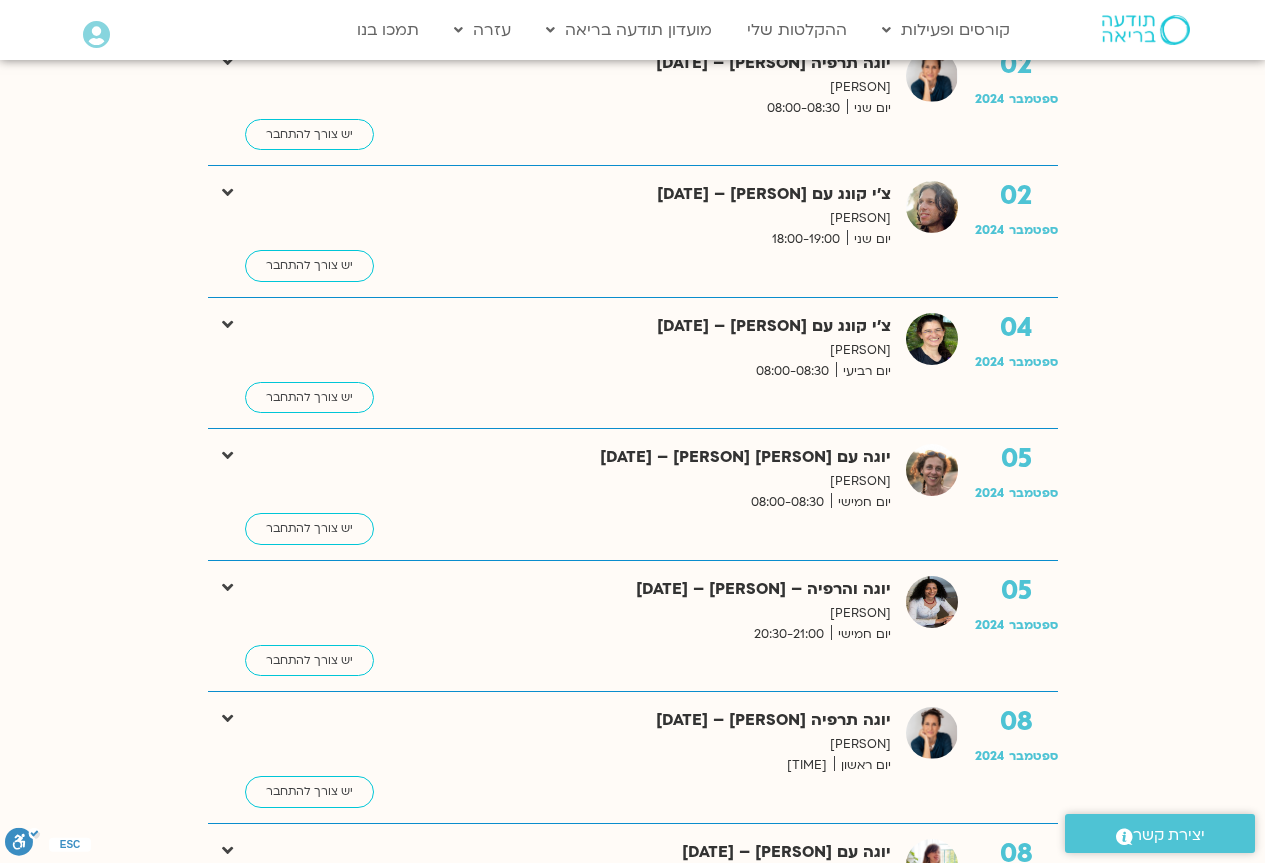 click at bounding box center (227, 718) 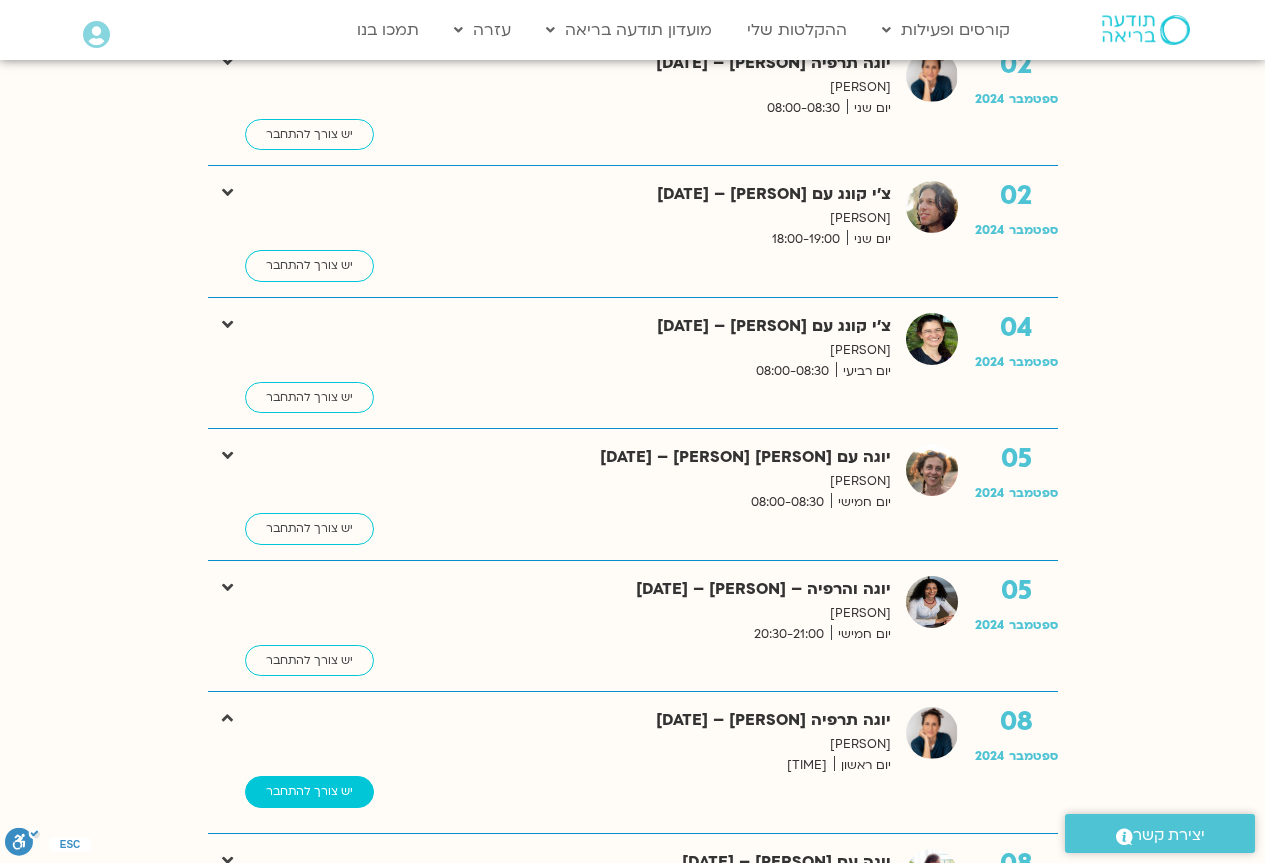 click on "יש צורך להתחבר" at bounding box center [309, 792] 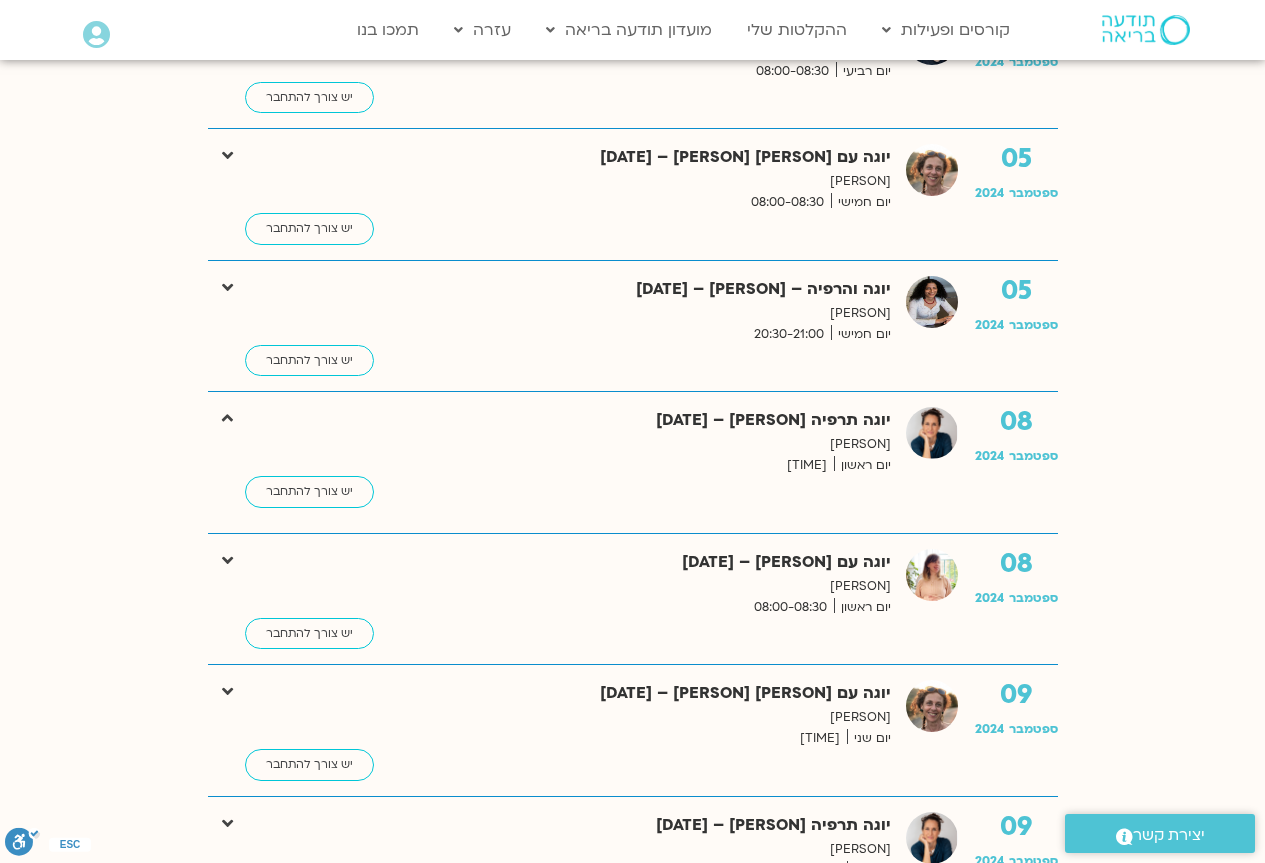 scroll, scrollTop: 1300, scrollLeft: 0, axis: vertical 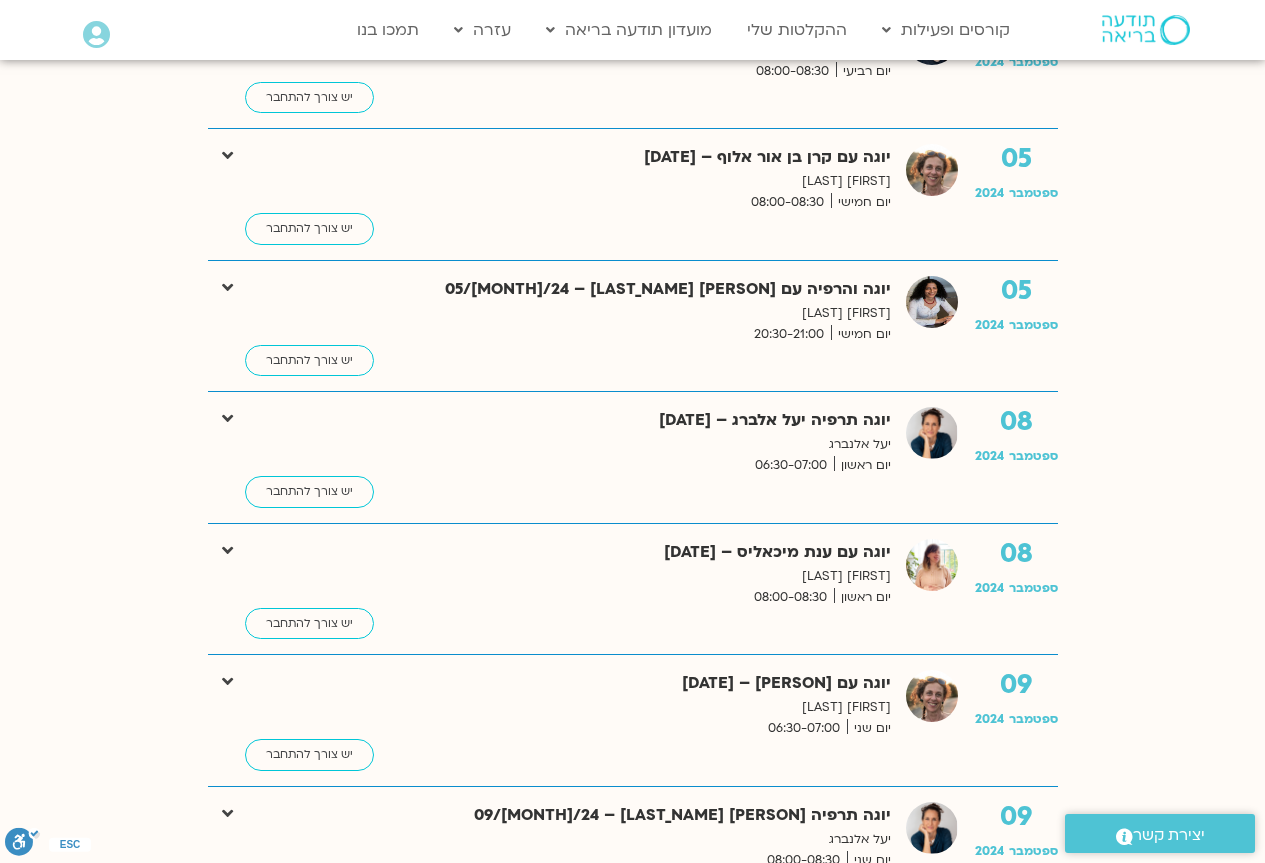 click at bounding box center [1124, 836] 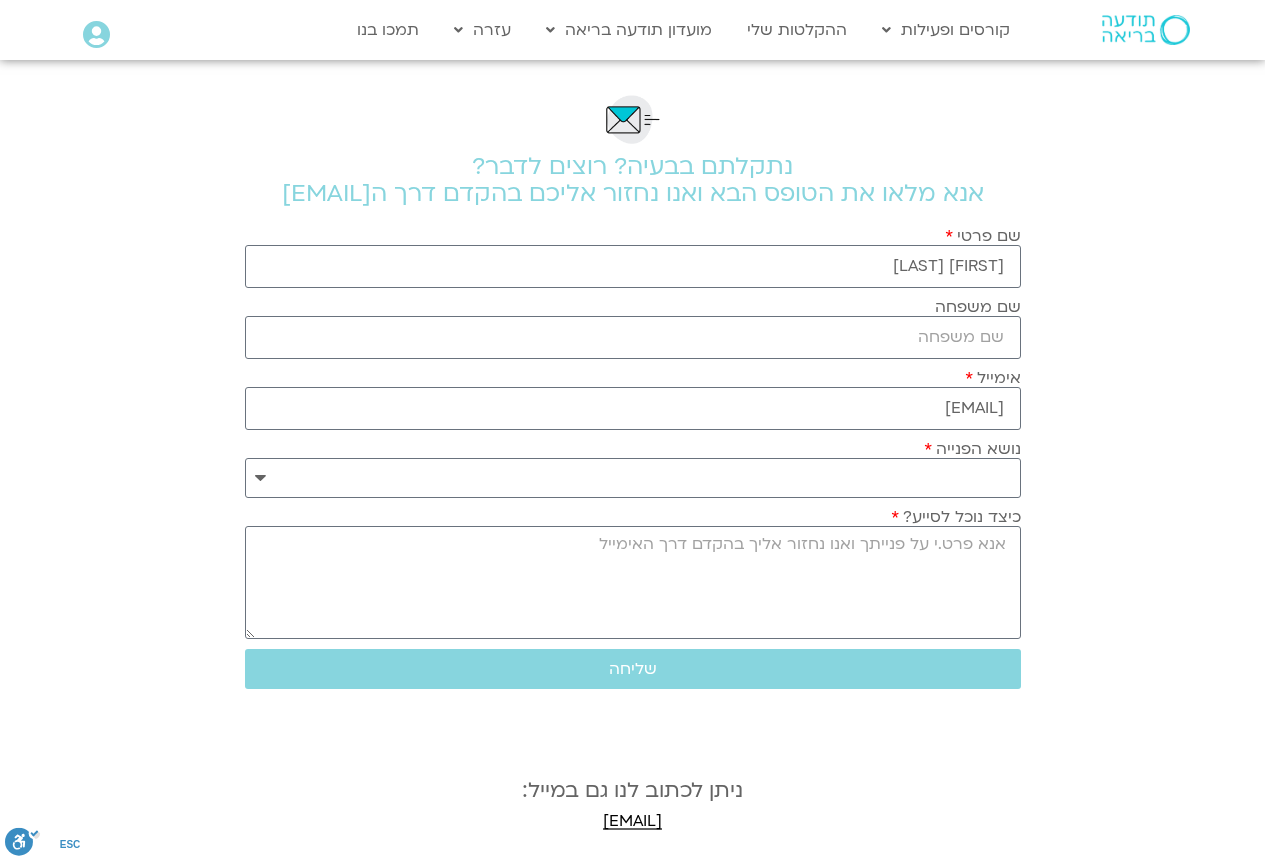 scroll, scrollTop: 0, scrollLeft: 0, axis: both 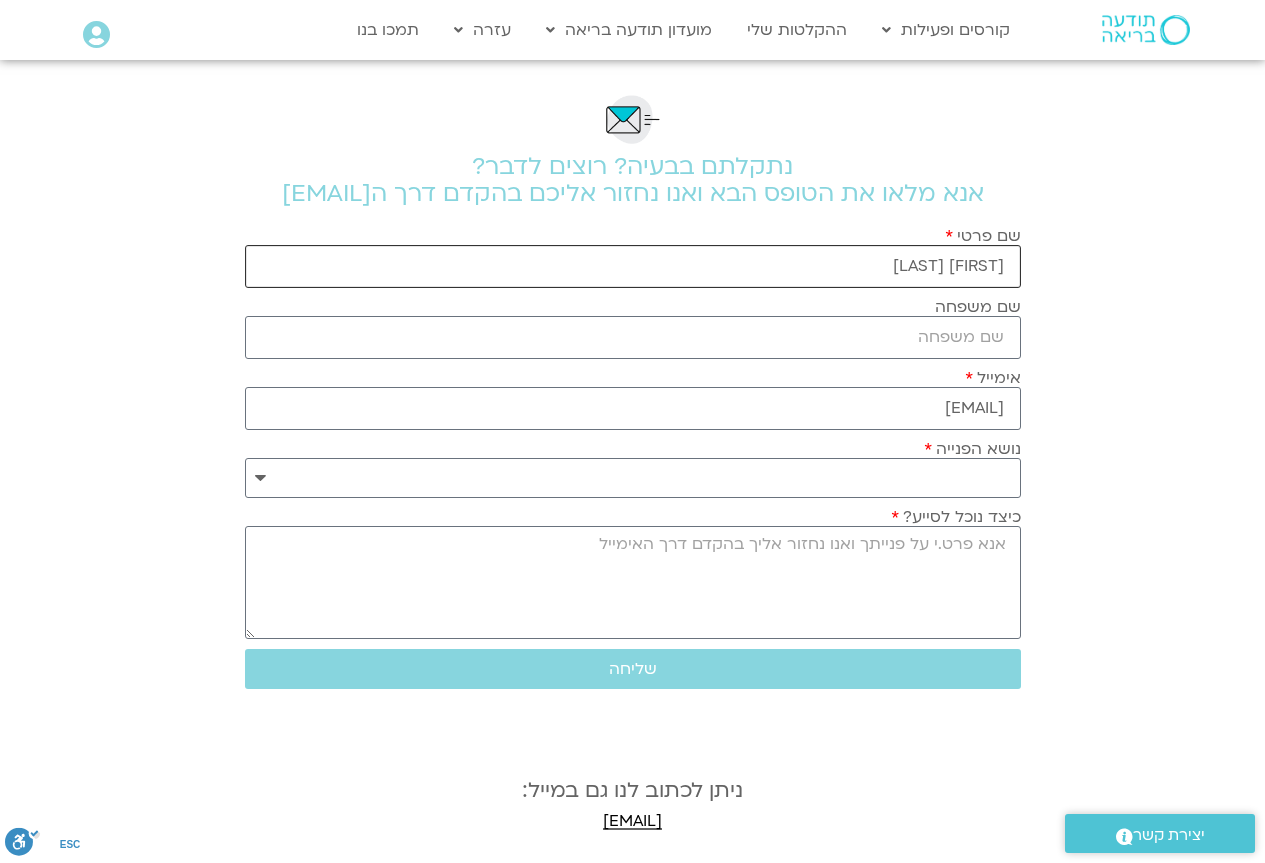 drag, startPoint x: 904, startPoint y: 260, endPoint x: 941, endPoint y: 264, distance: 37.215588 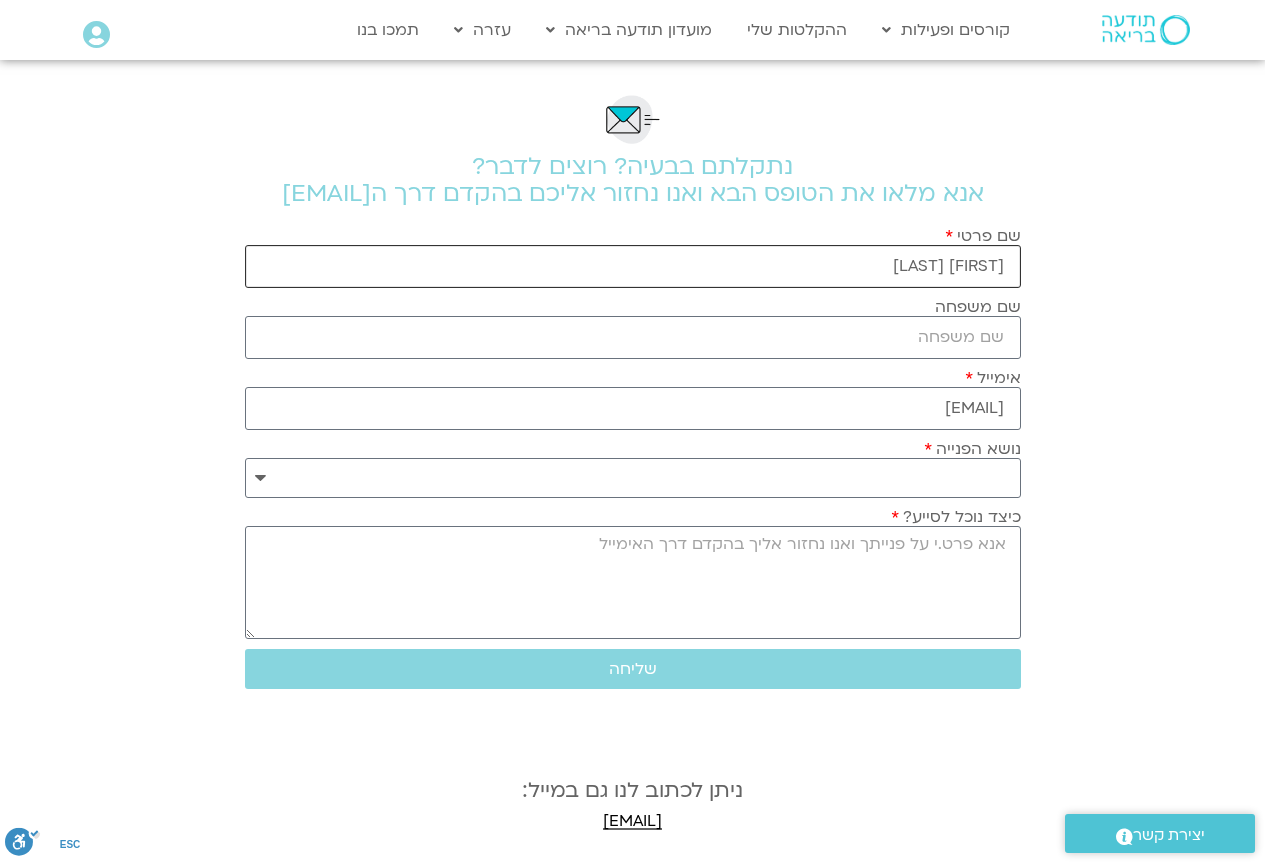 click on "[FIRST] [LAST]" at bounding box center [633, 266] 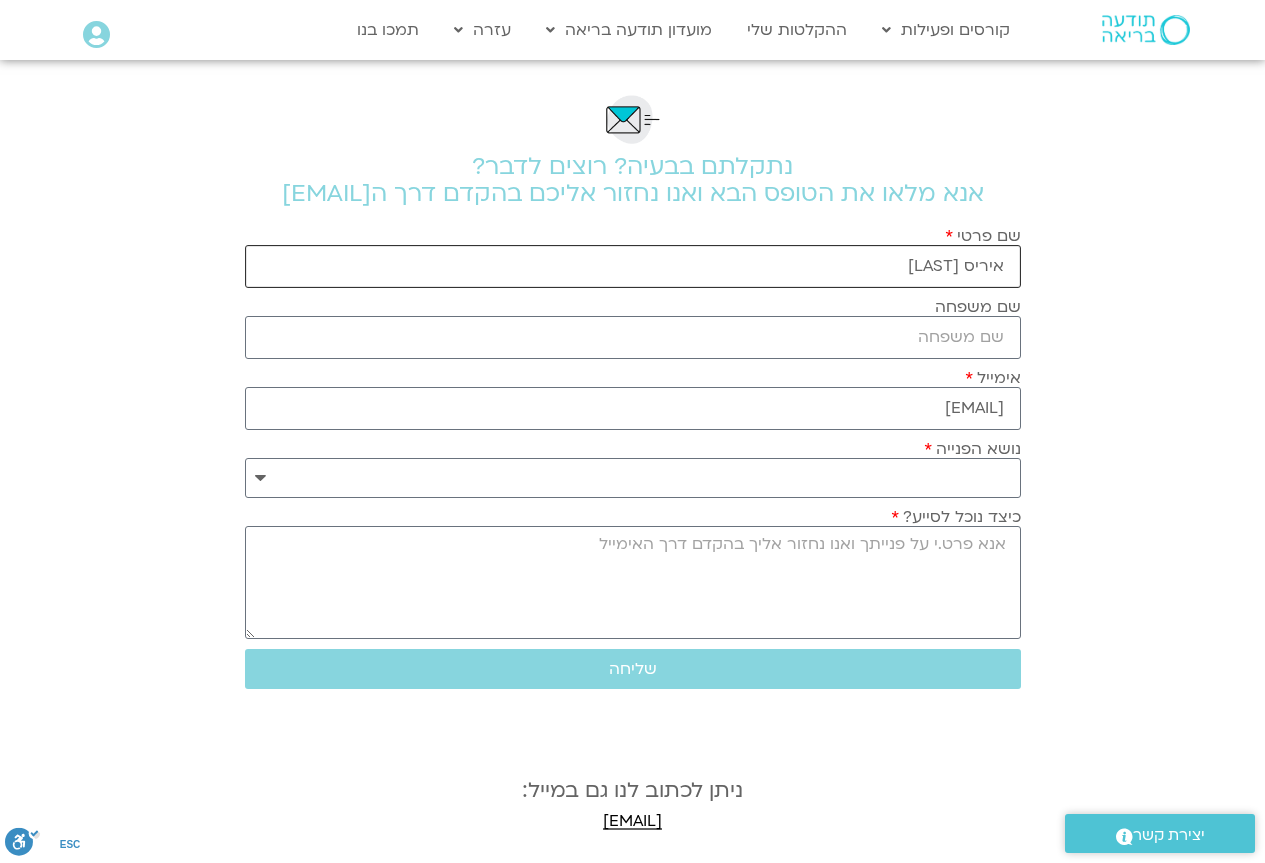 type on "איריס [LAST]" 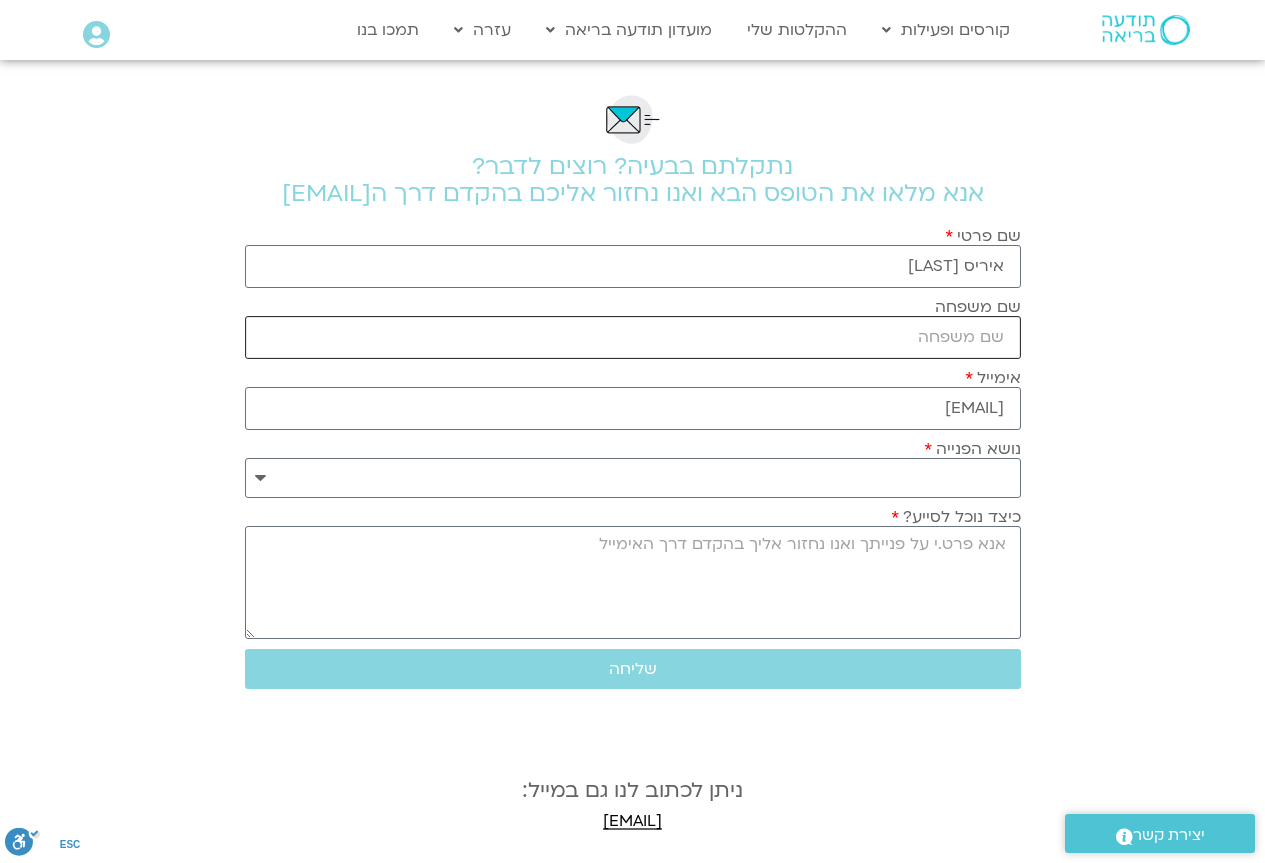 click on "שם משפחה" at bounding box center (633, 337) 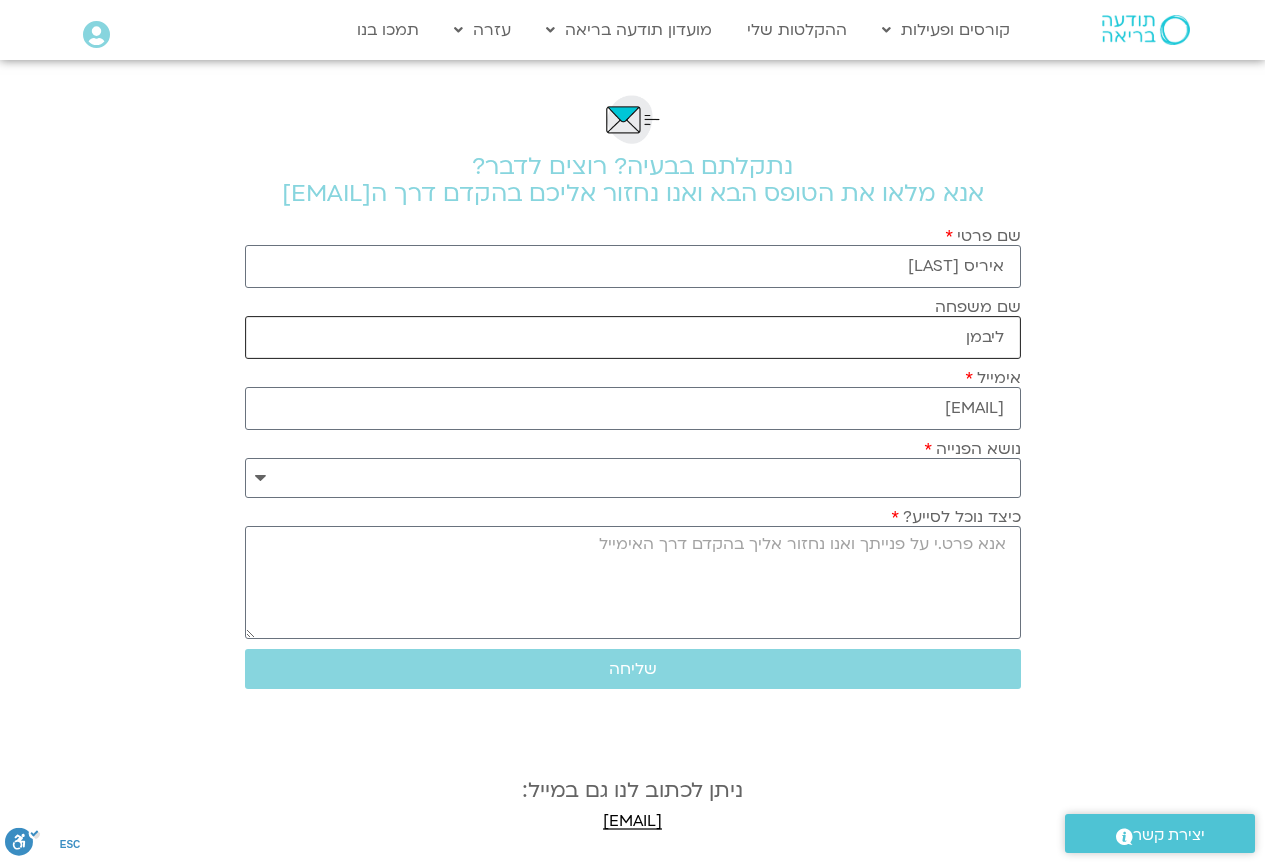type on "ליבמן" 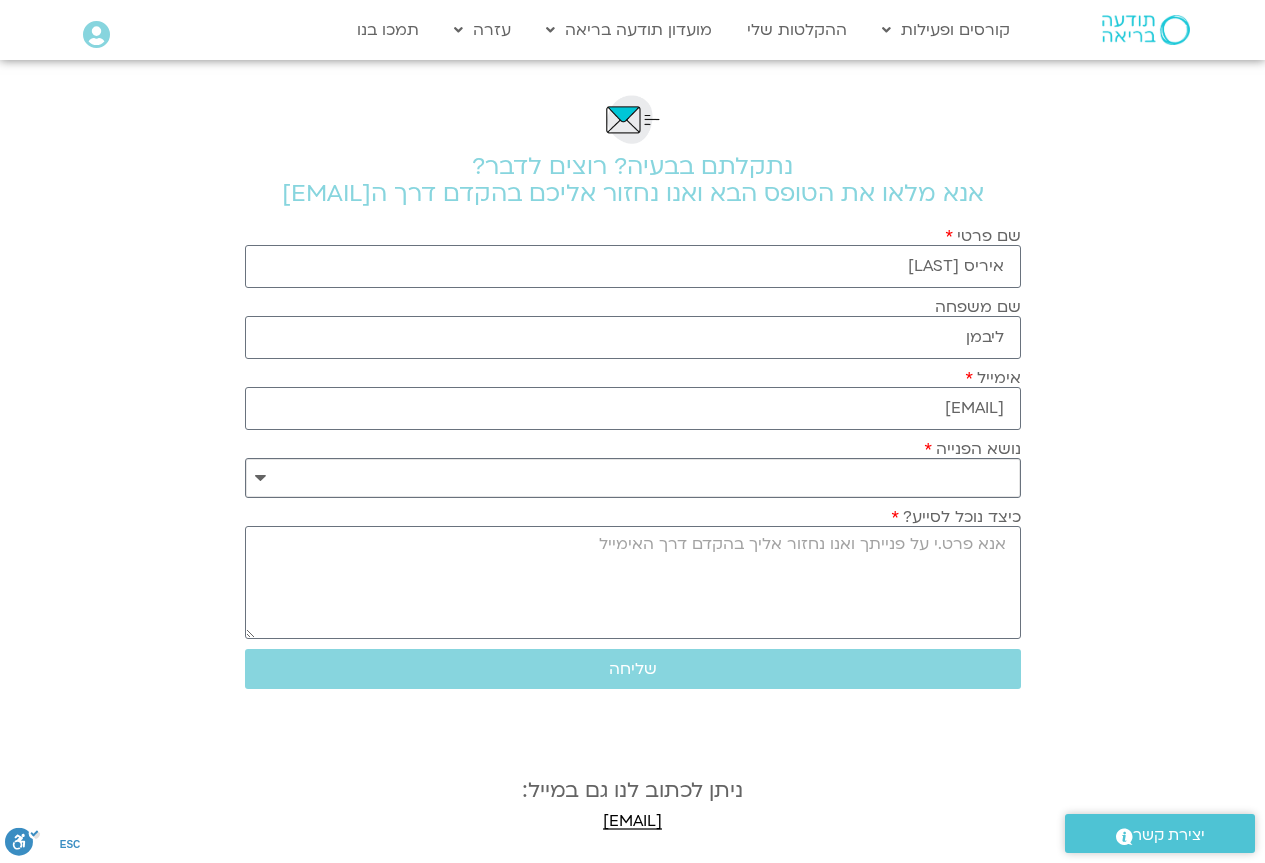 click on "**********" at bounding box center [633, 478] 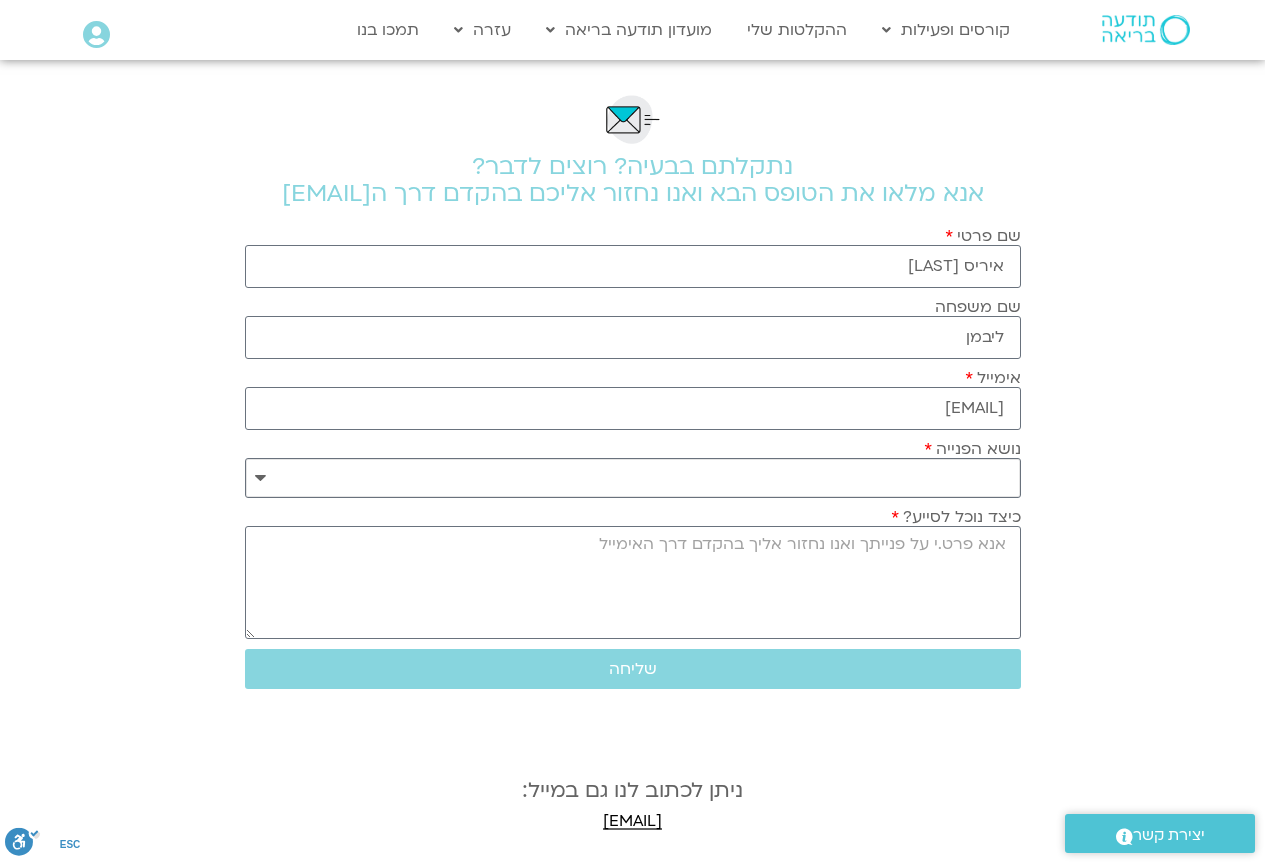 select on "**********" 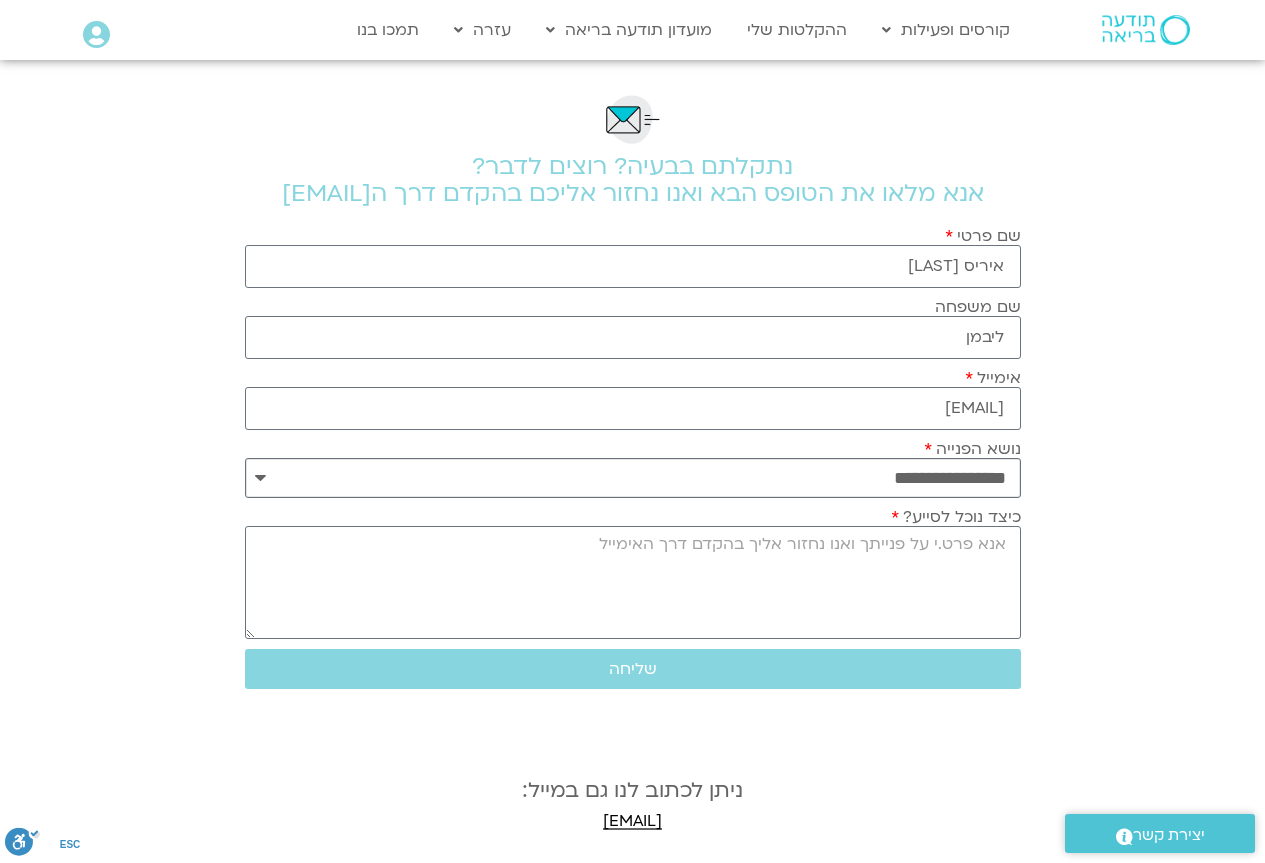 click on "**********" at bounding box center [633, 478] 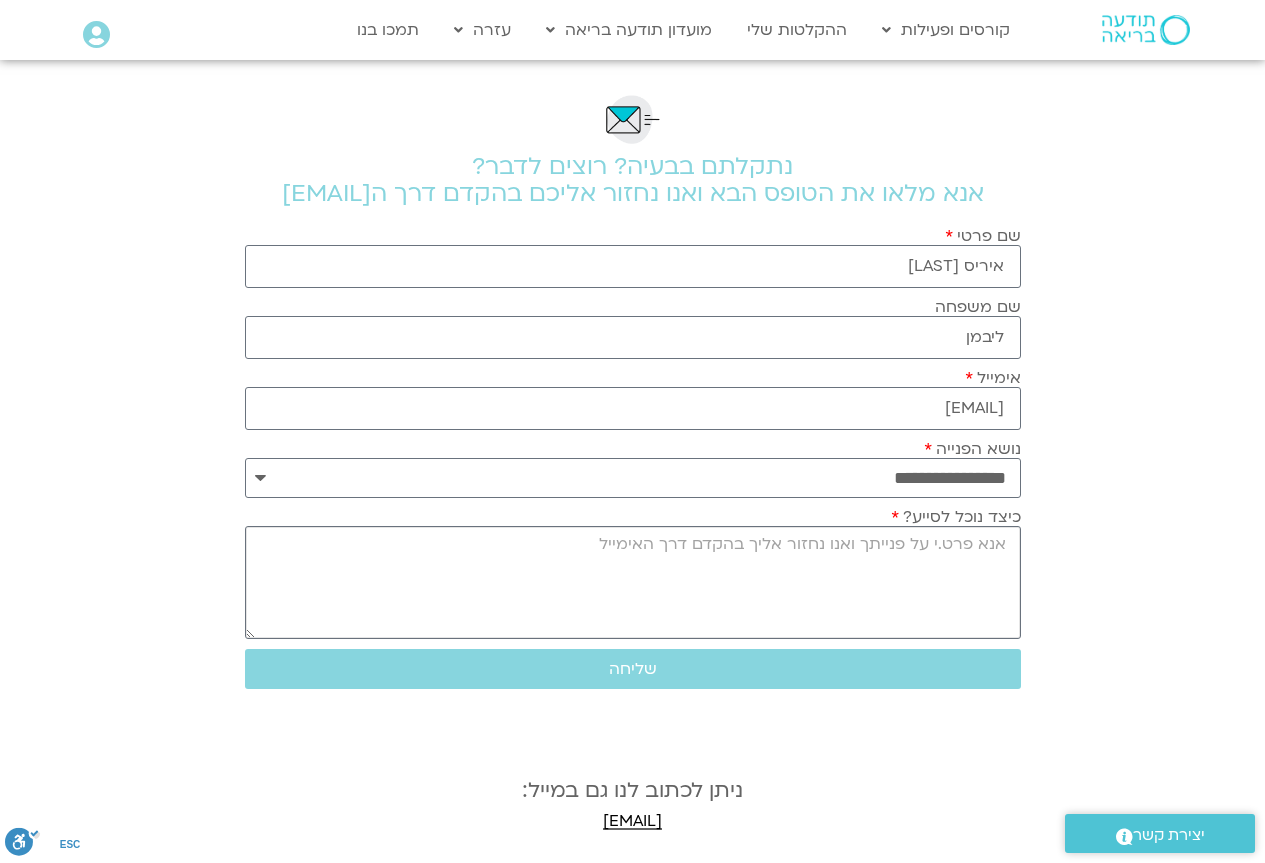click on "כיצד נוכל לסייע?" at bounding box center (633, 582) 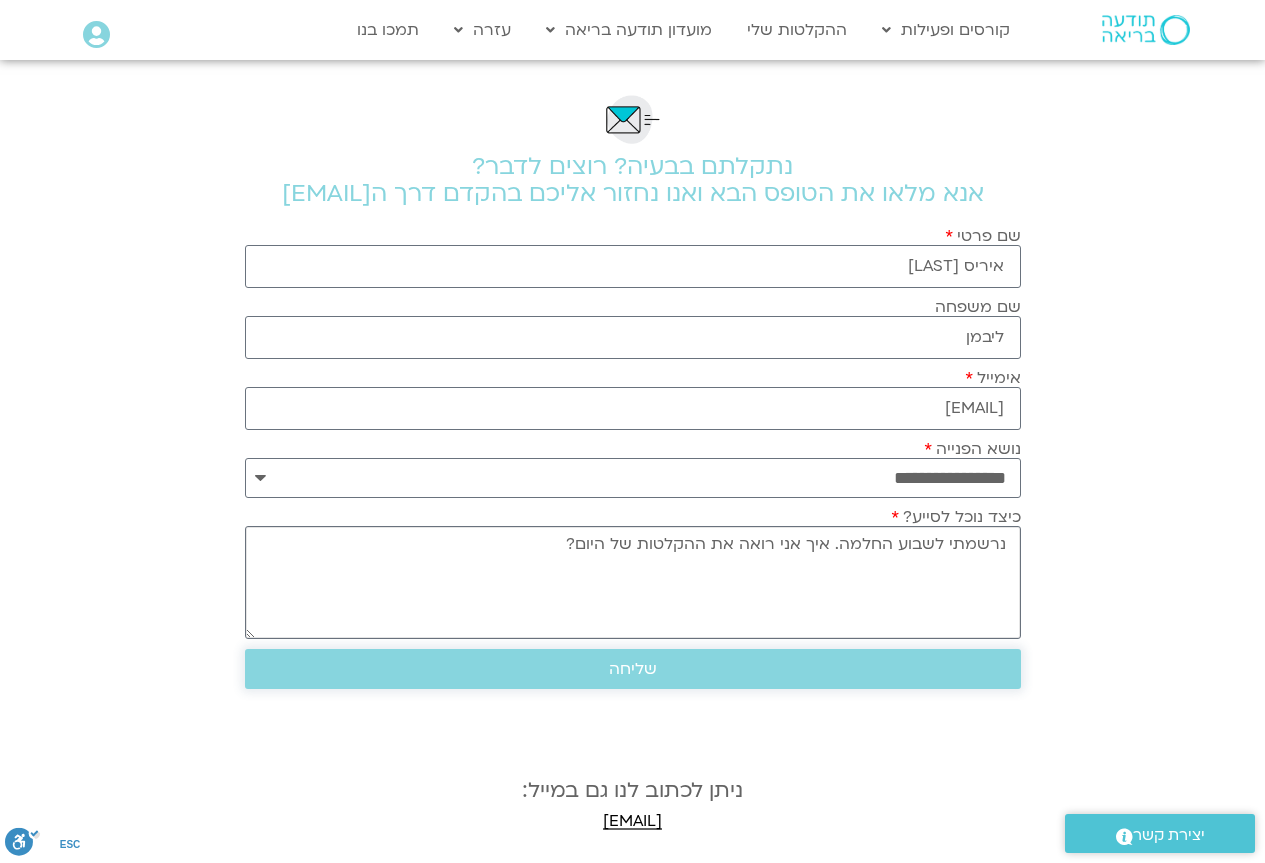 type on "נרשמתי לשבוע החלמה. איך אני רואה את ההקלטות של היום?" 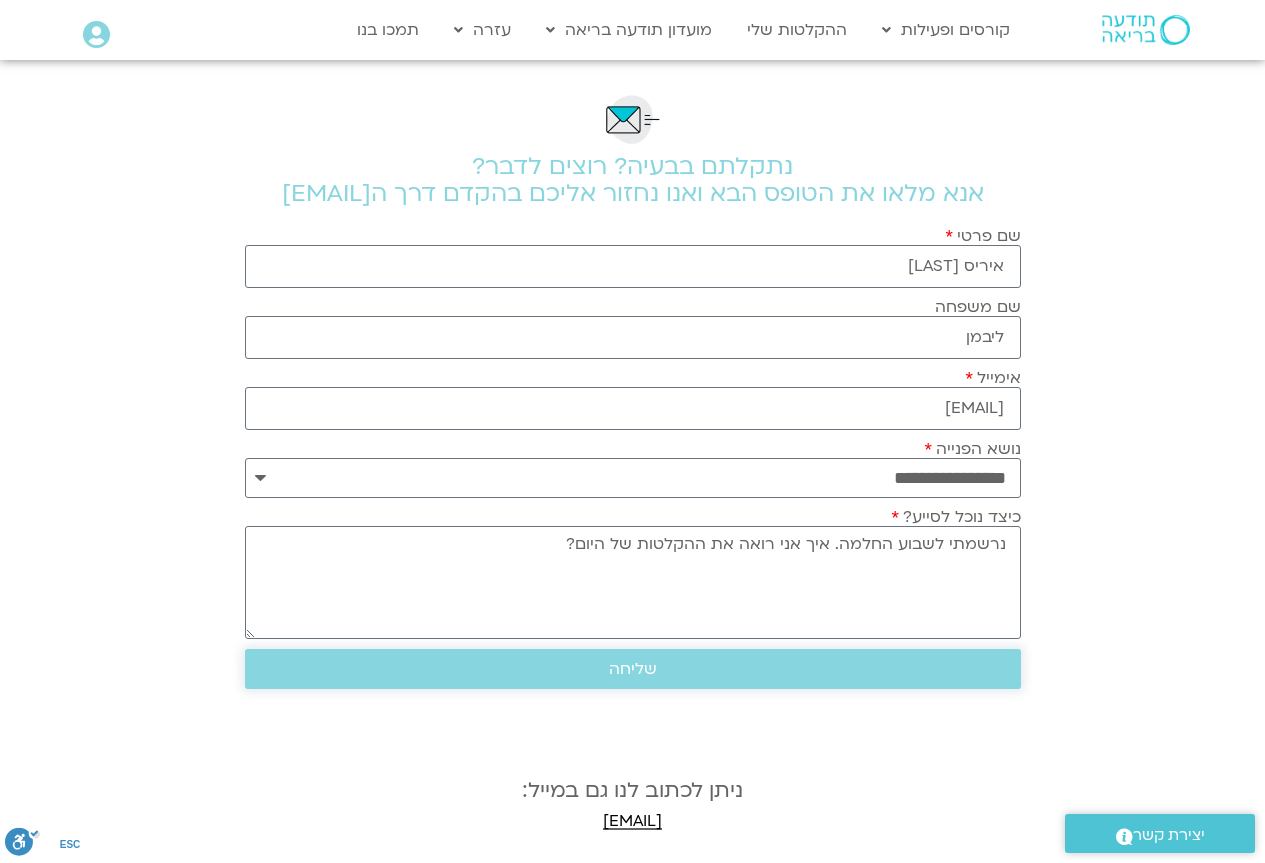 click on "שליחה" at bounding box center (633, 669) 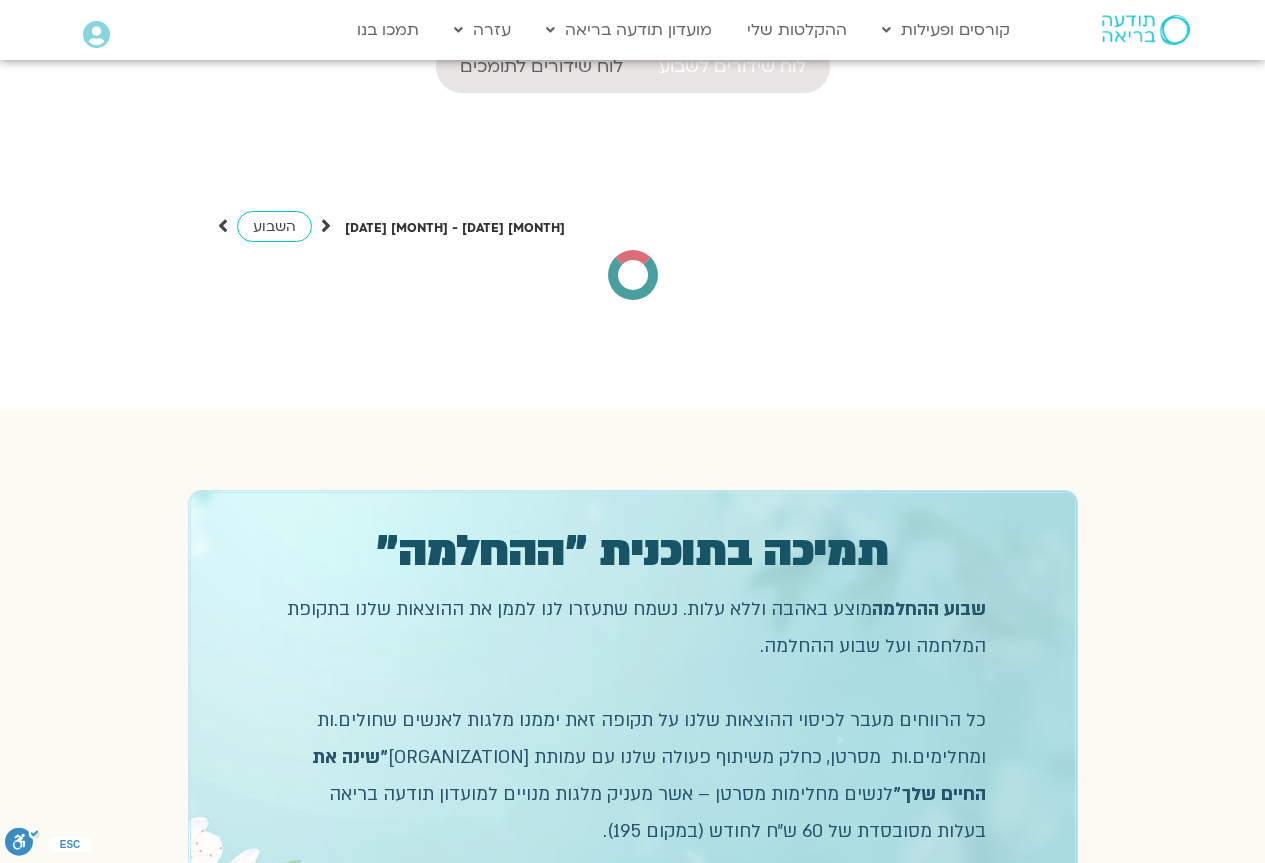 scroll, scrollTop: 0, scrollLeft: 0, axis: both 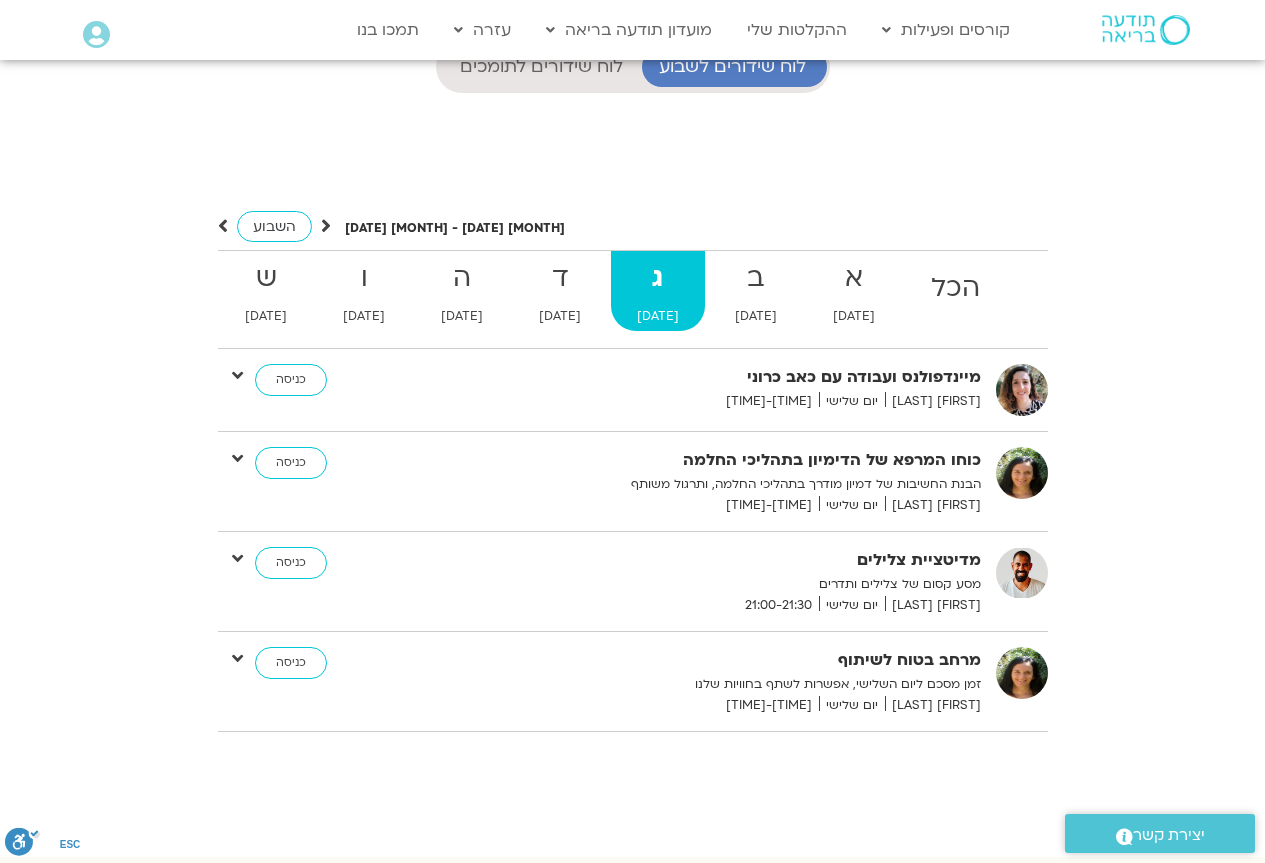 click on "לוח שידורים לתומכים" at bounding box center (541, 67) 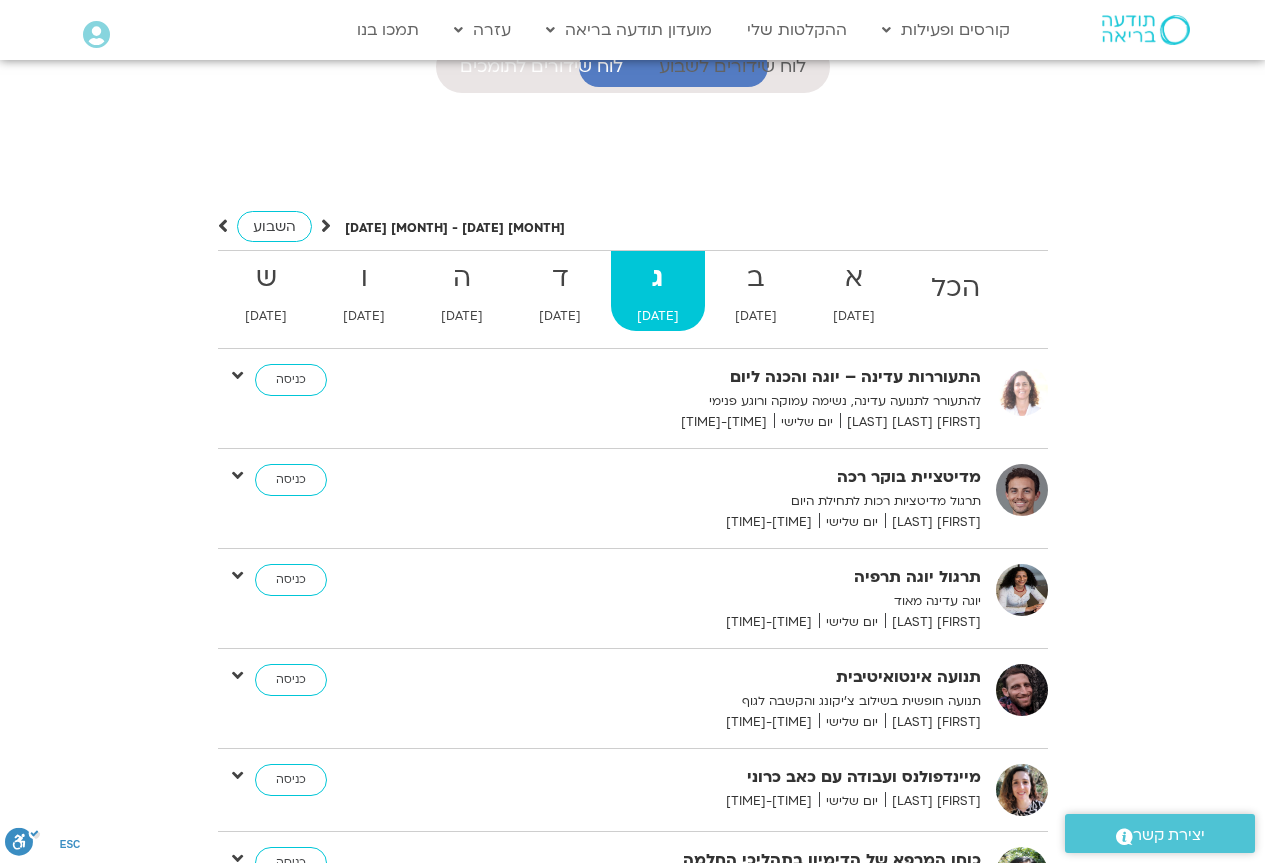 scroll, scrollTop: 16, scrollLeft: 0, axis: vertical 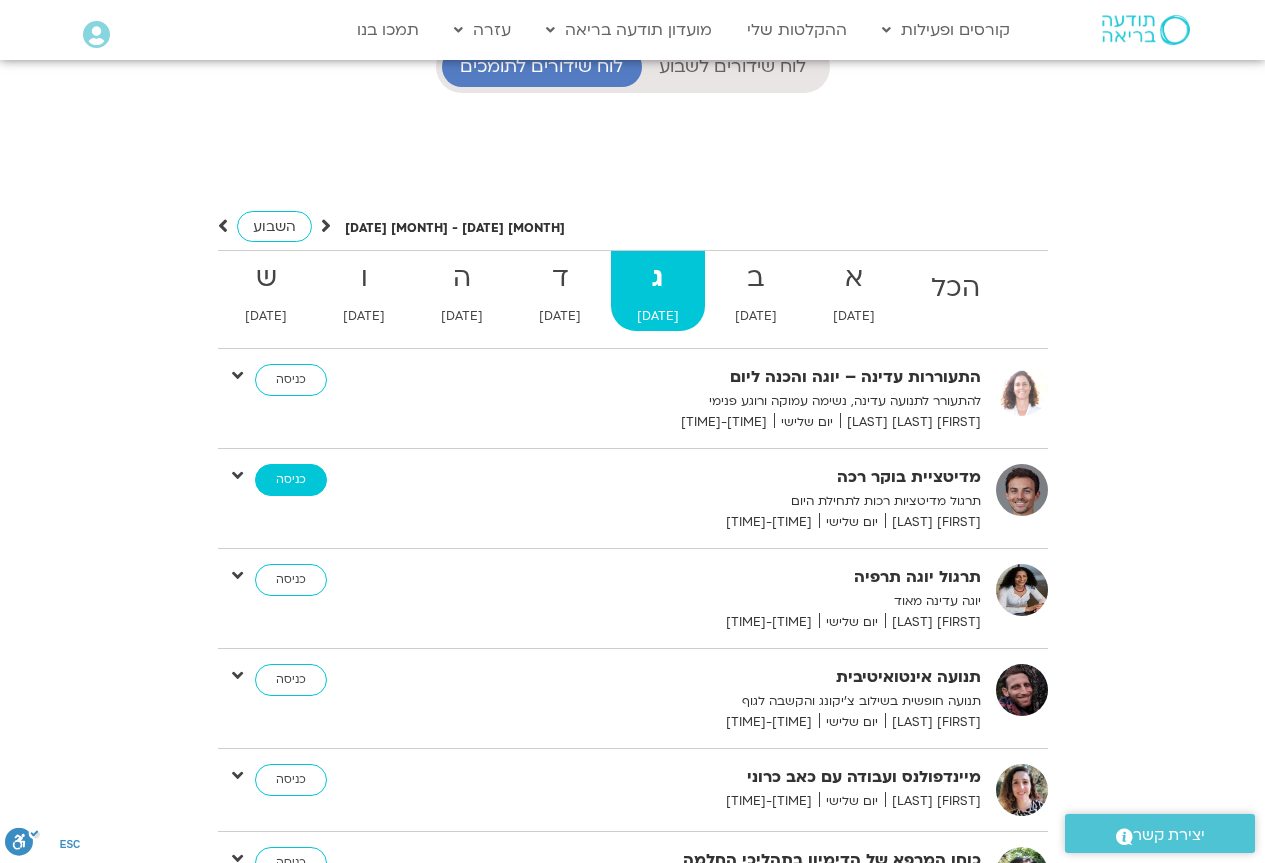 click on "כניסה" at bounding box center [291, 480] 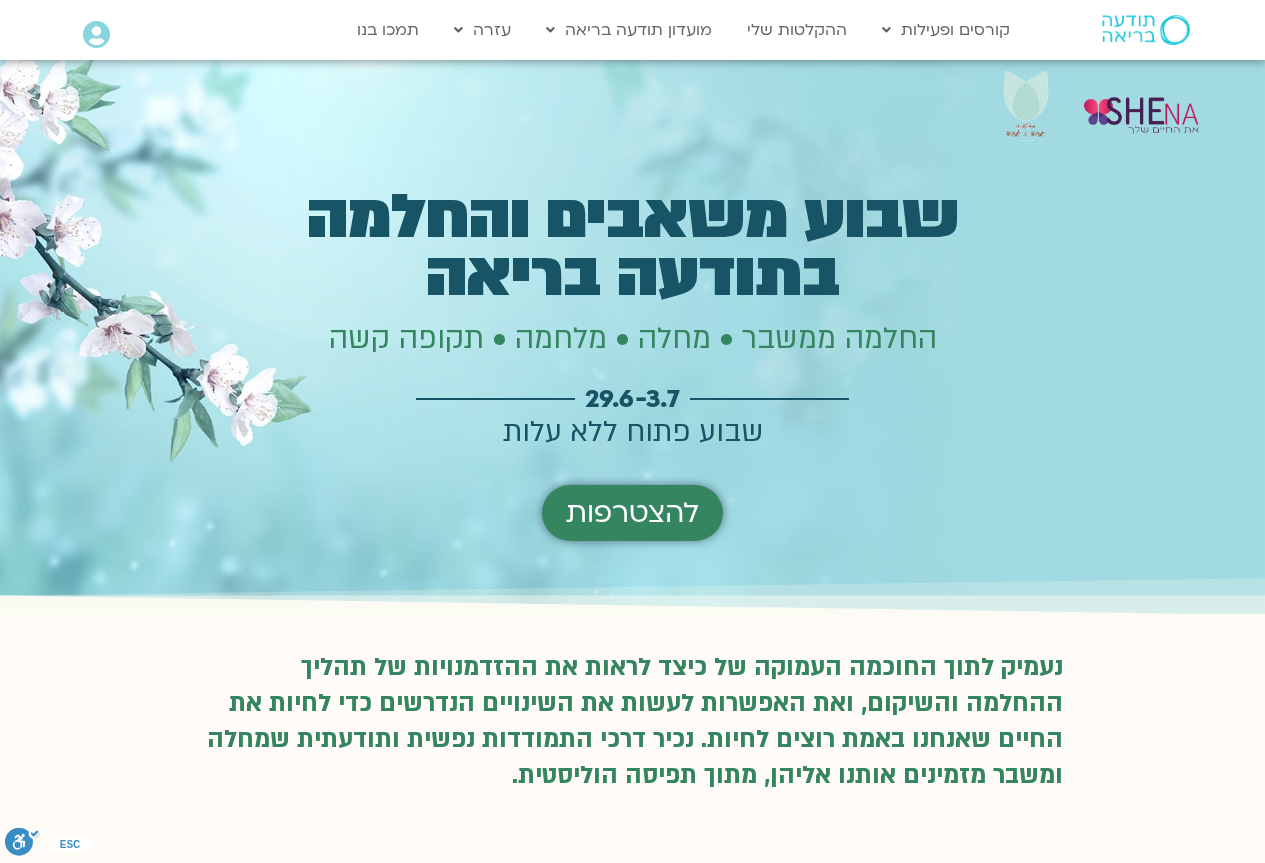 scroll, scrollTop: 3728, scrollLeft: 0, axis: vertical 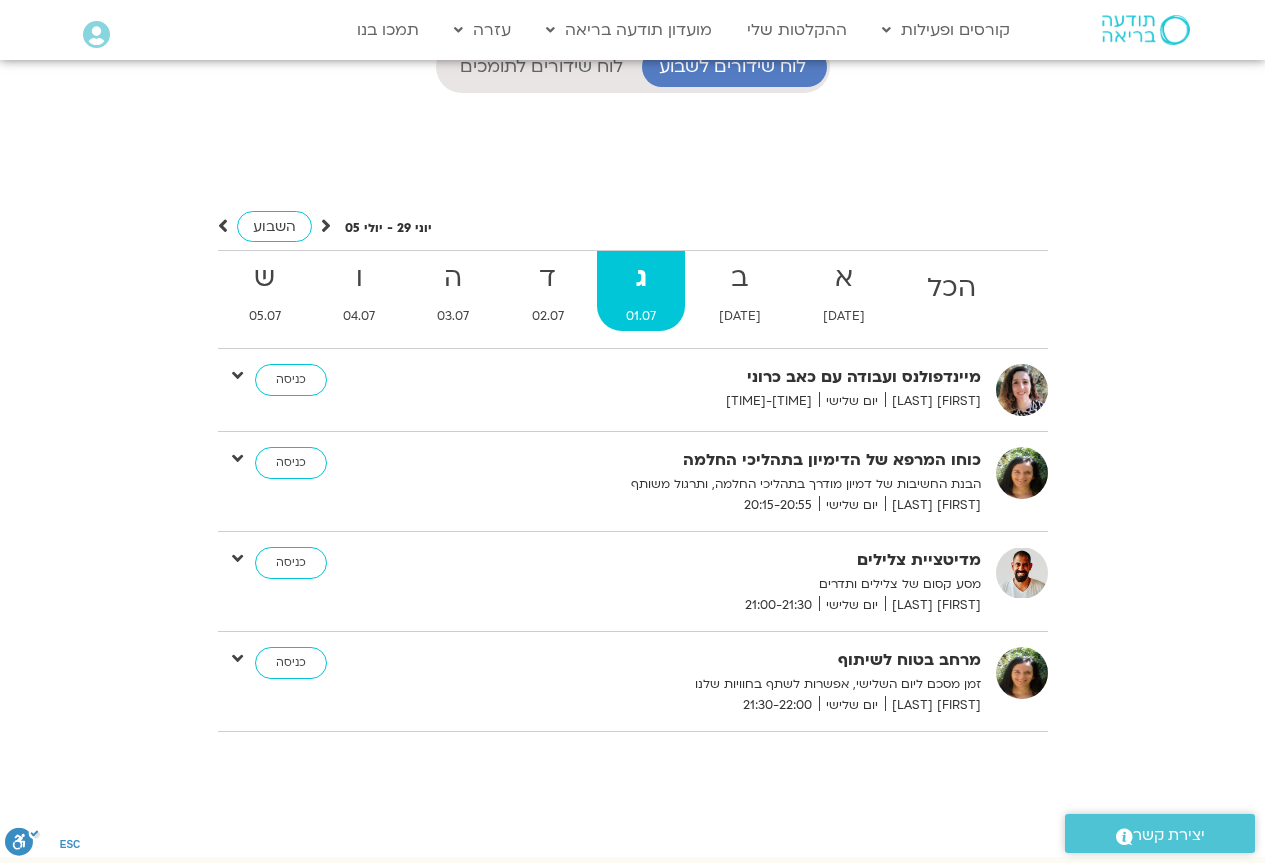 click on "לוח שידורים לתומכים" at bounding box center [541, 67] 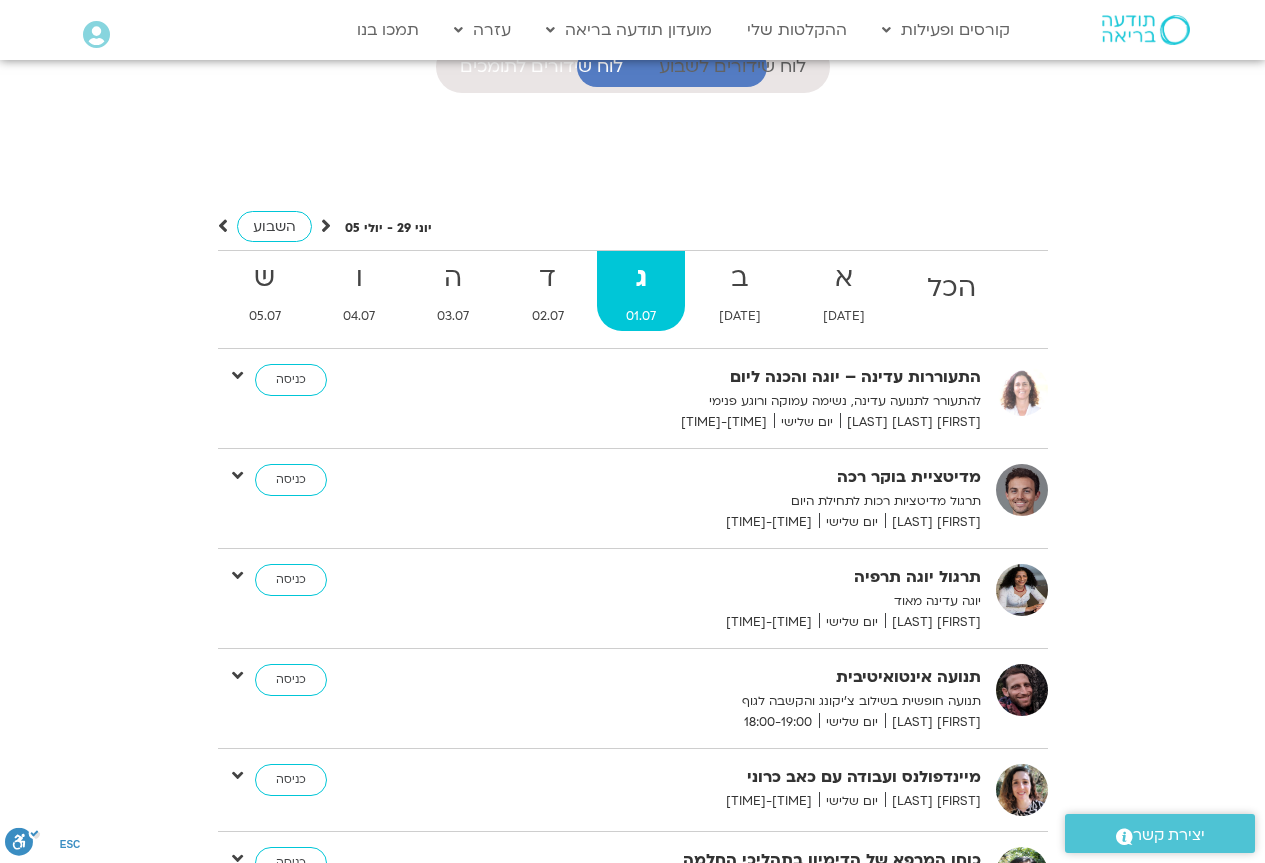 scroll, scrollTop: 16, scrollLeft: 0, axis: vertical 